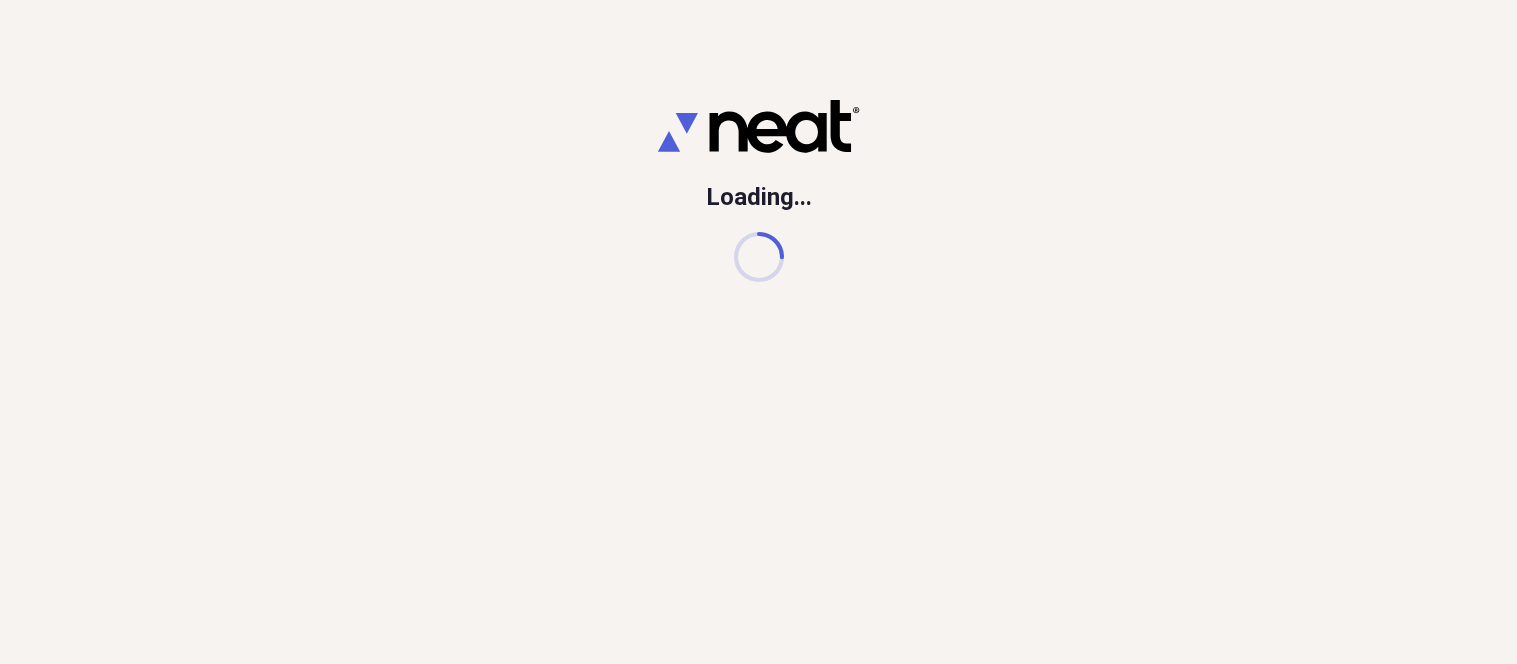 scroll, scrollTop: 0, scrollLeft: 0, axis: both 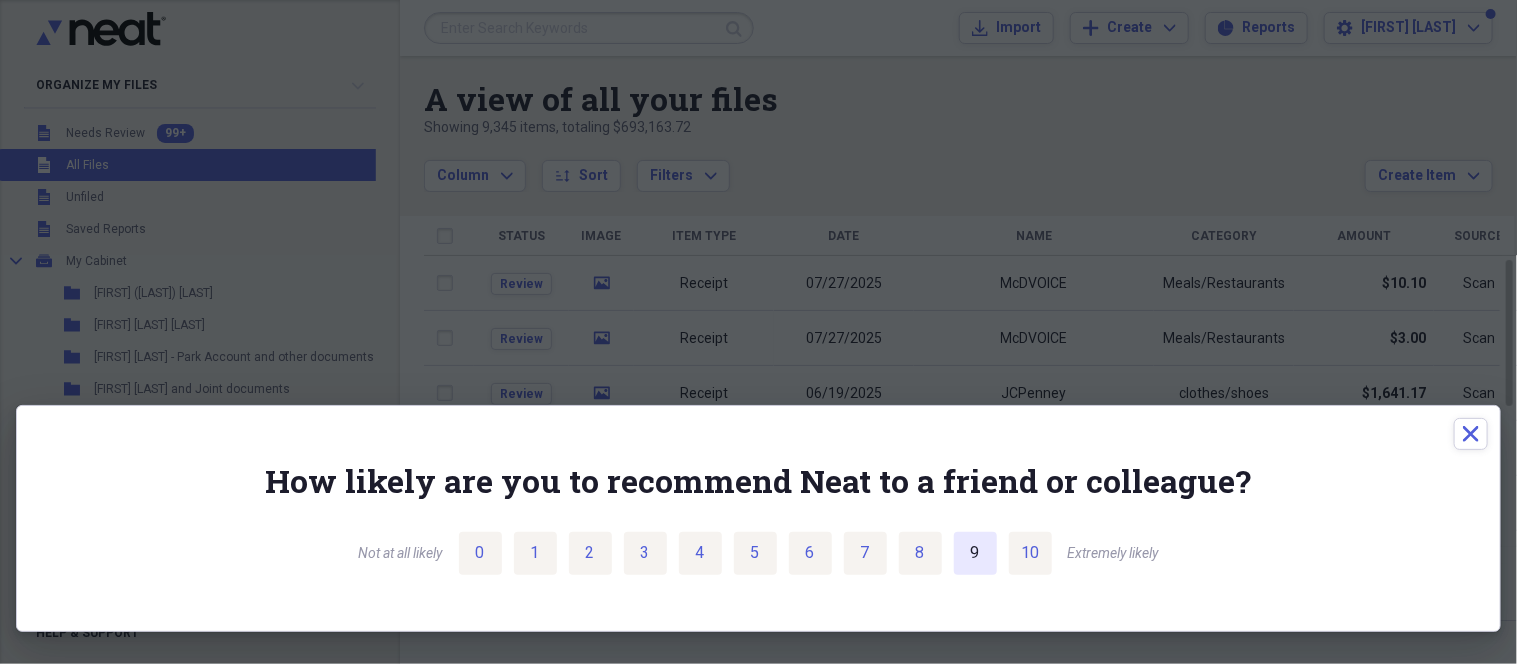 click on "9" at bounding box center [975, 553] 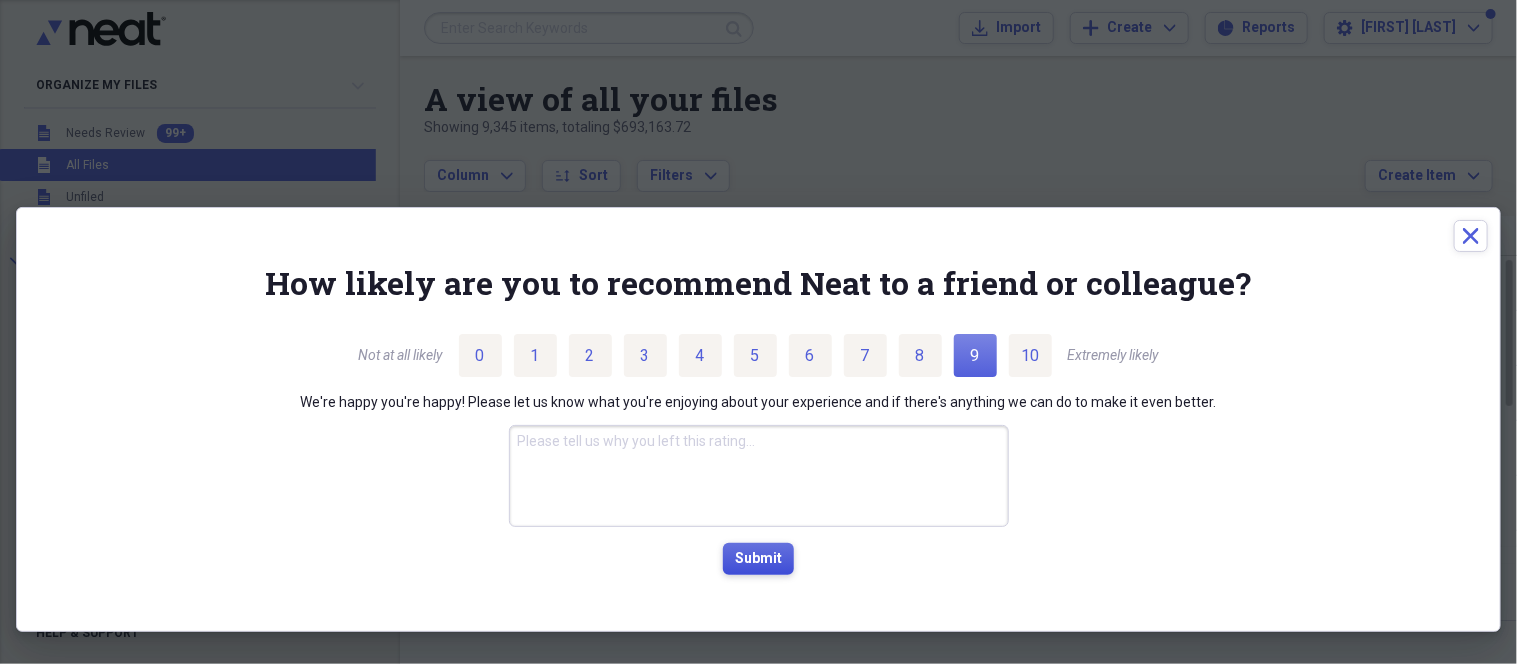 click on "Submit" at bounding box center [758, 559] 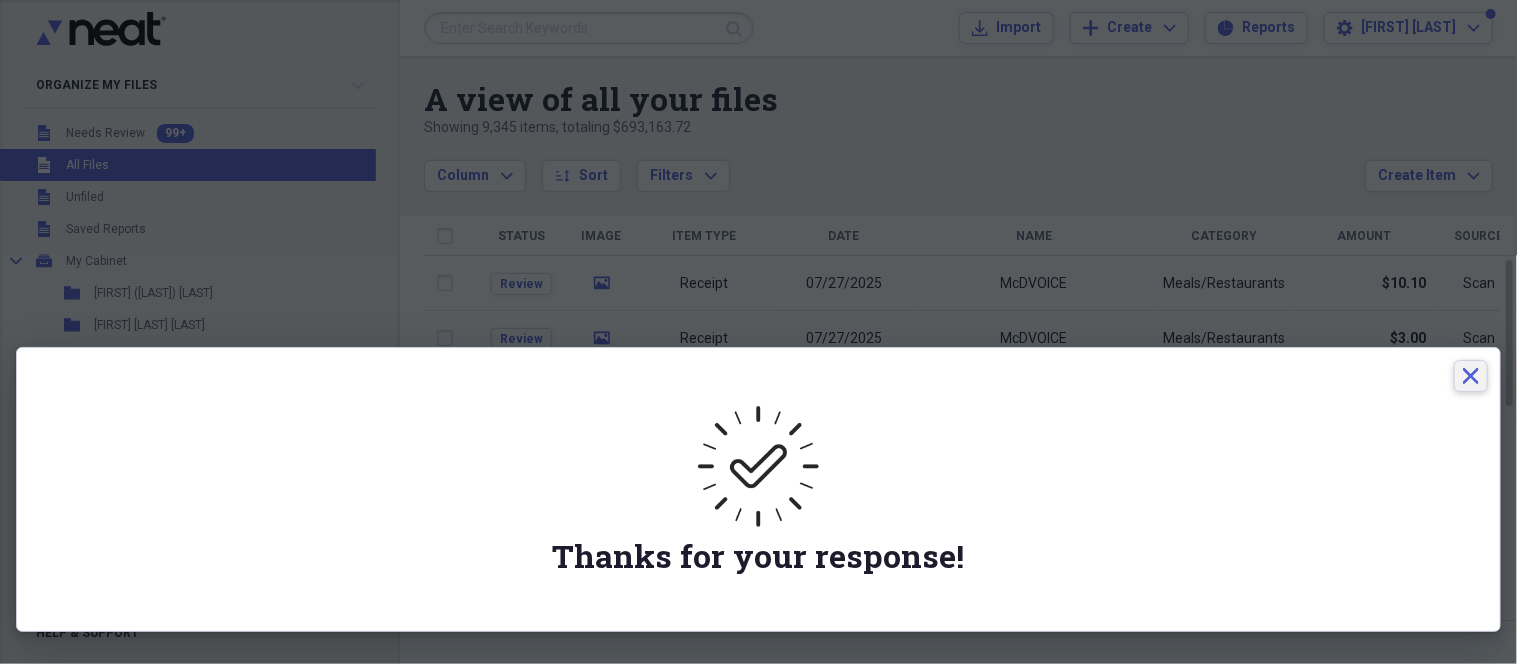 click on "Close" at bounding box center (1471, 376) 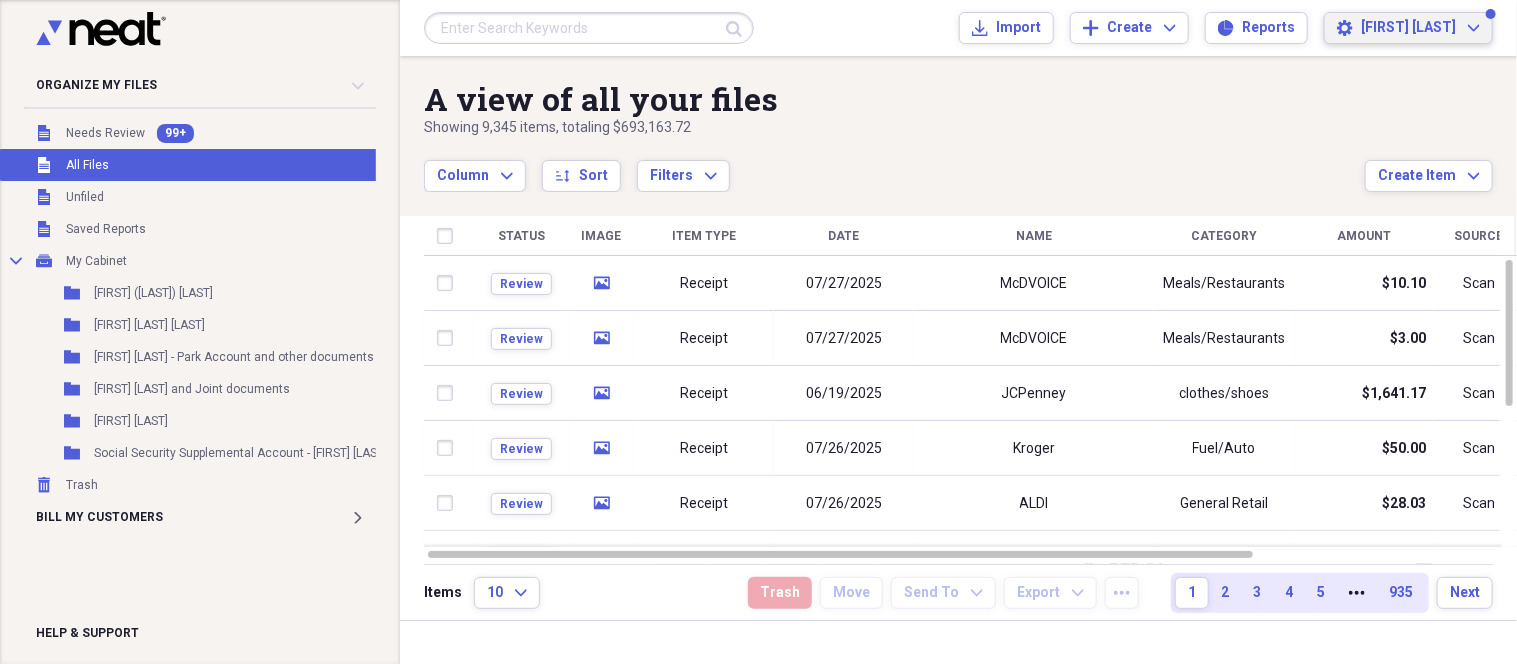 click on "Settings Nathan D Expand" at bounding box center [1408, 28] 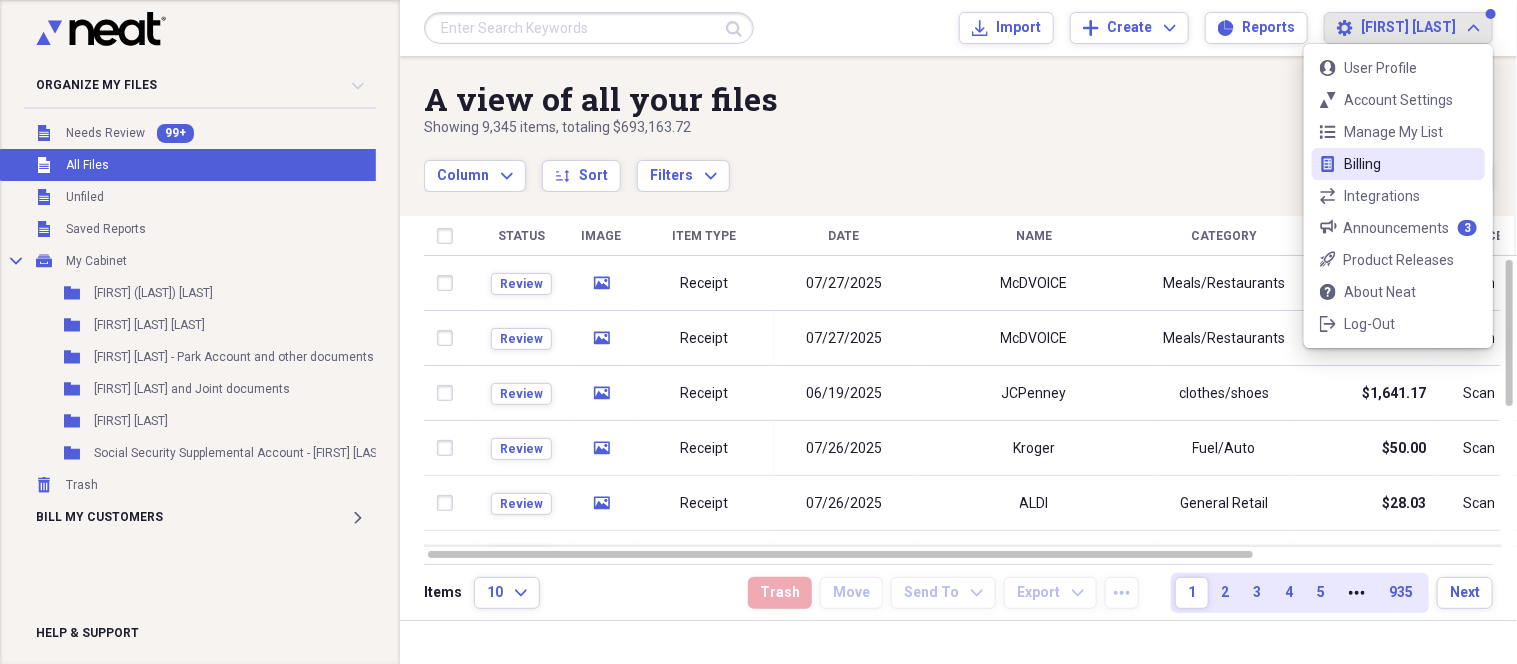 click on "Billing" at bounding box center (1398, 164) 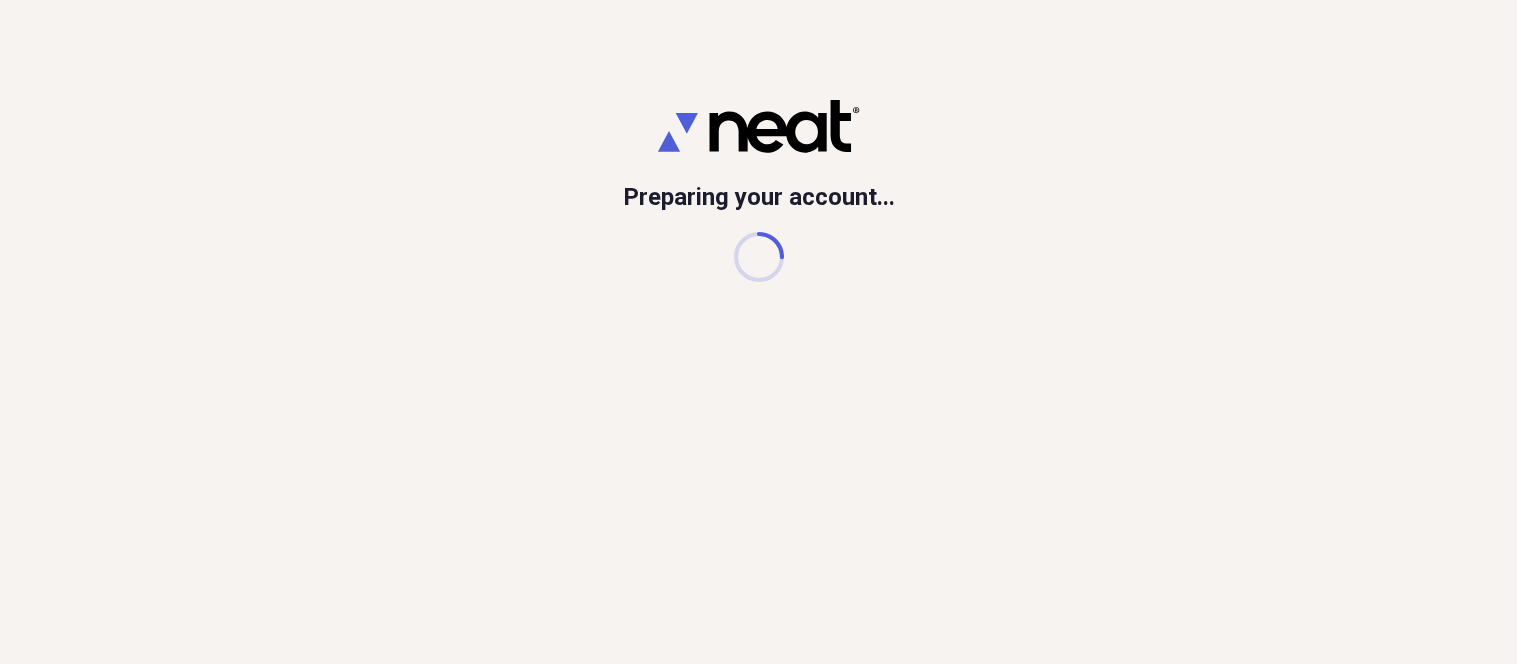 scroll, scrollTop: 0, scrollLeft: 0, axis: both 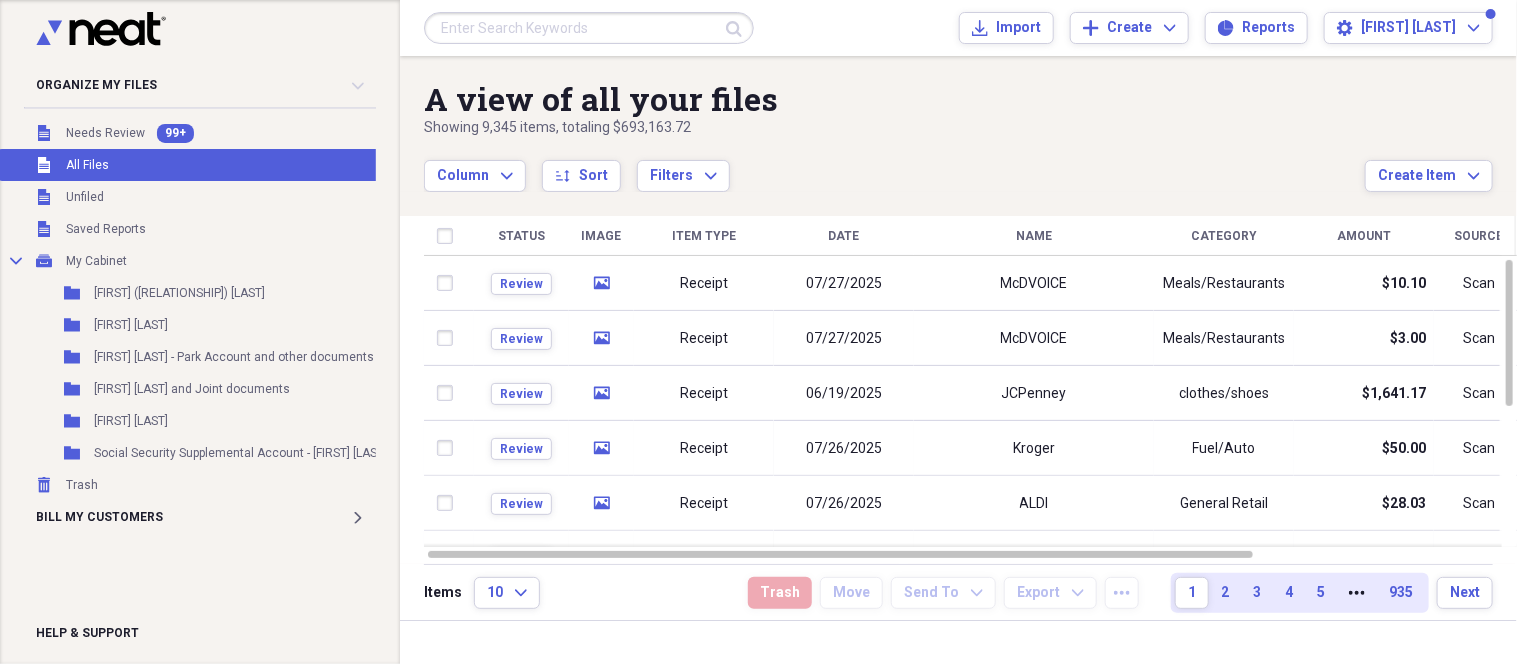 click at bounding box center [589, 28] 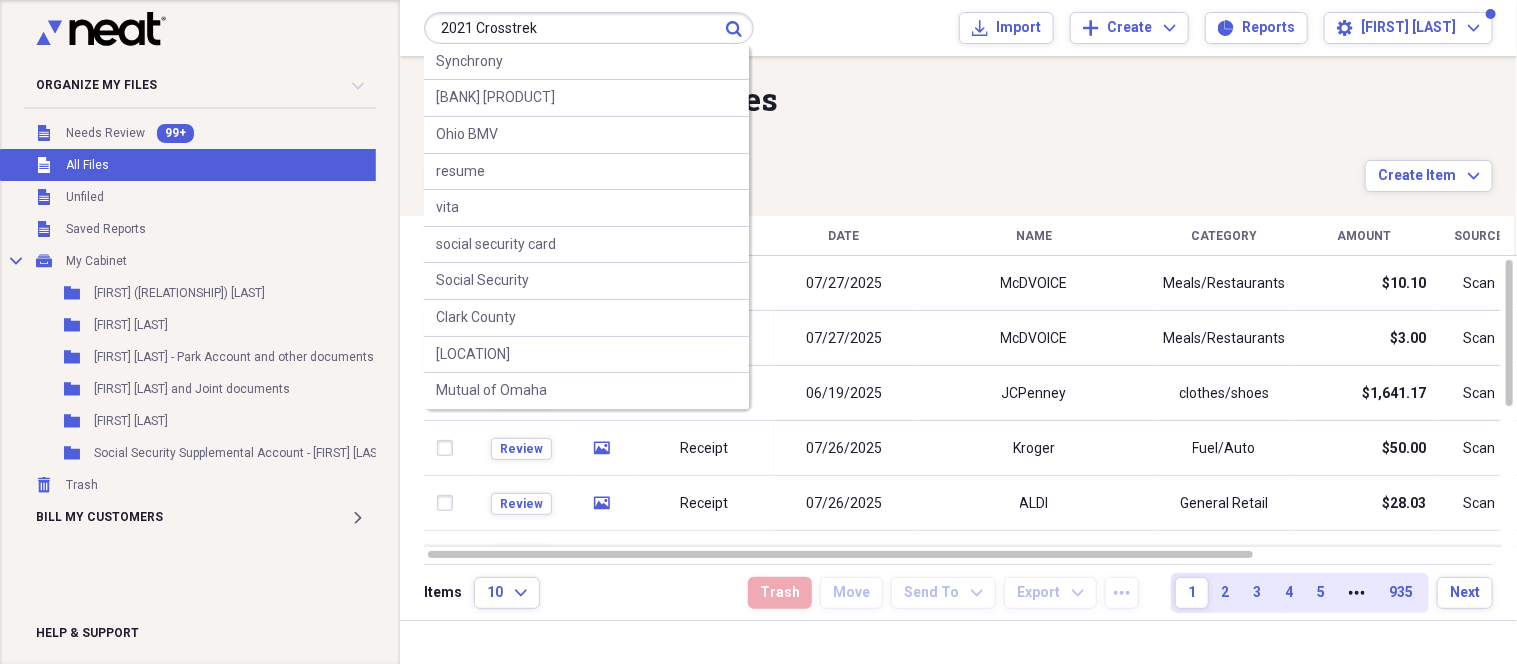 type on "2021 Crosstrek" 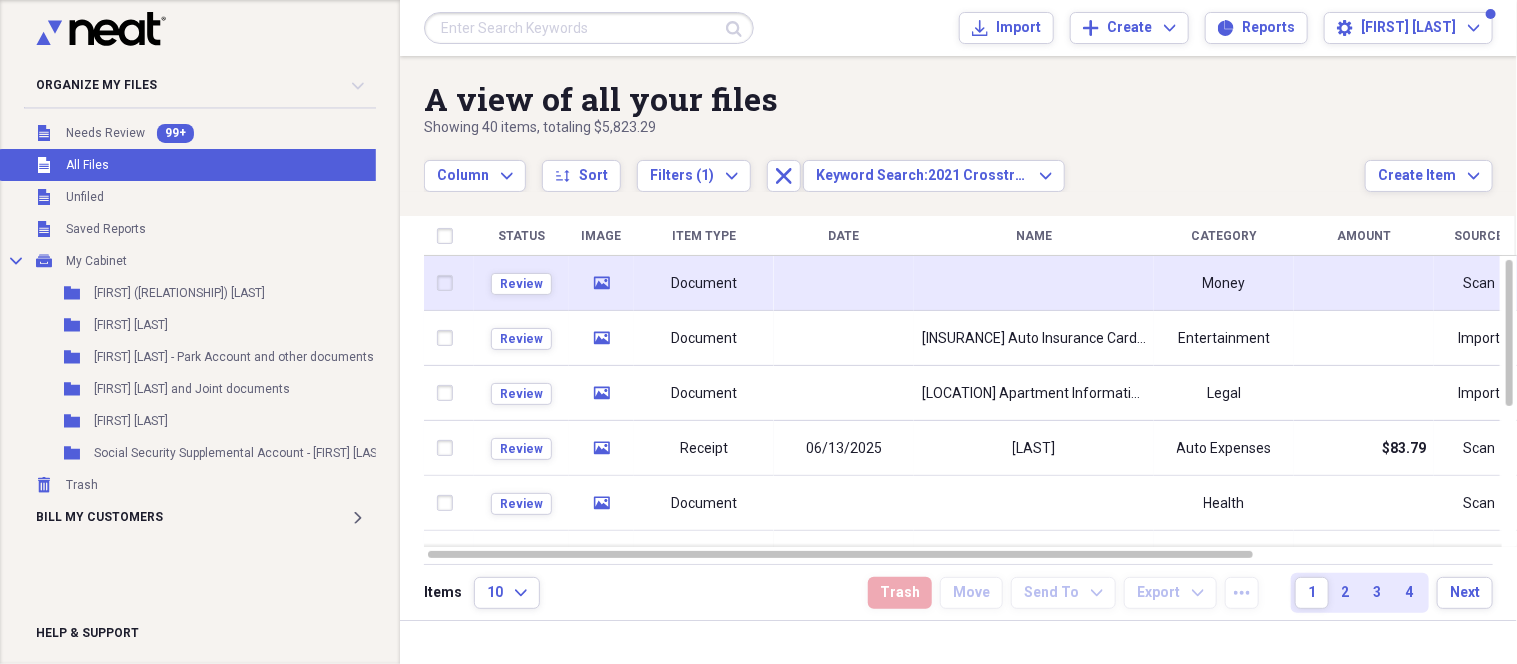click at bounding box center (844, 283) 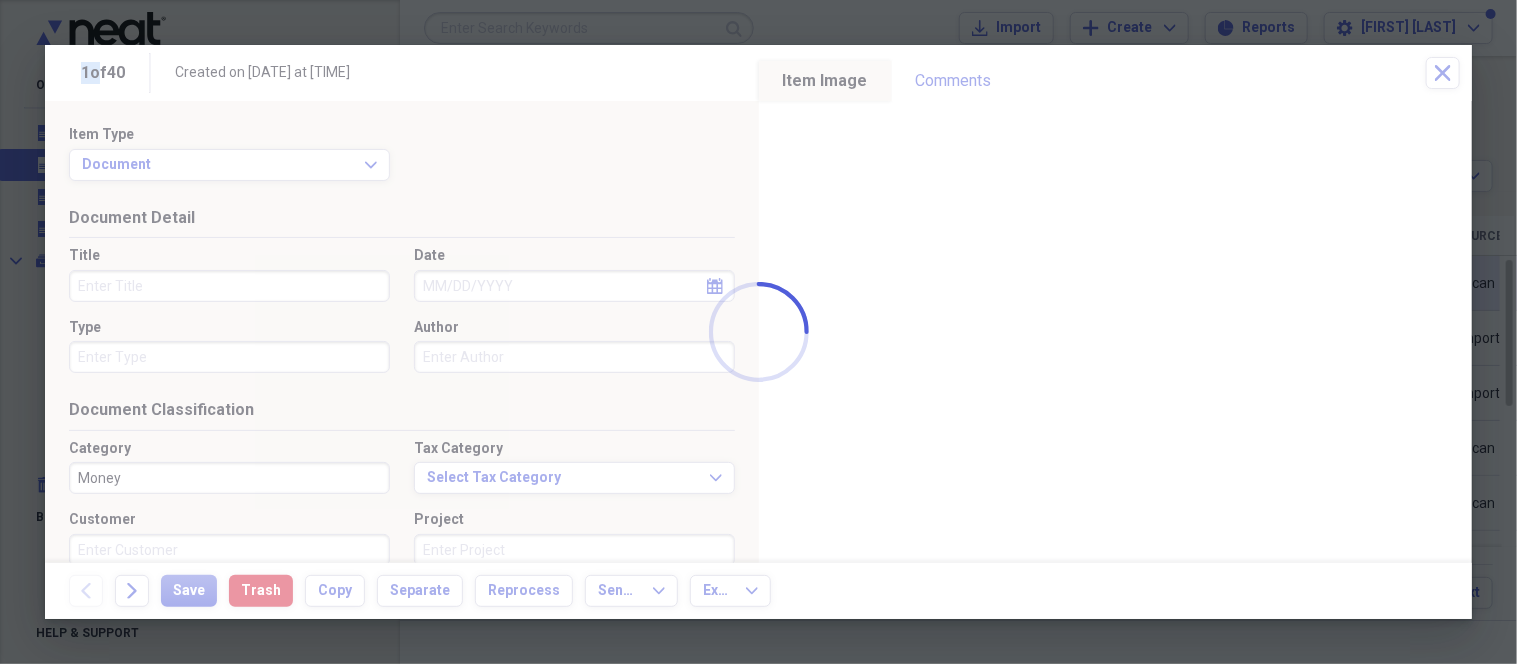 click 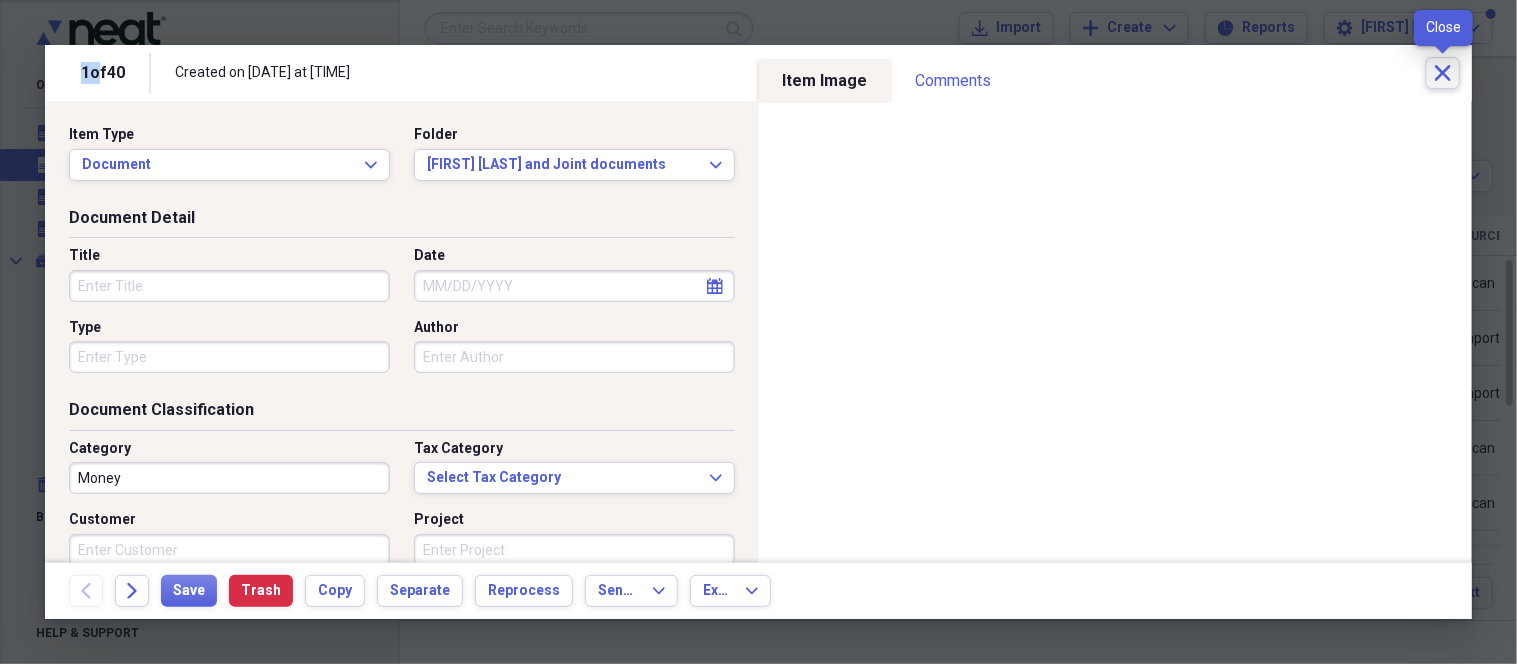 click 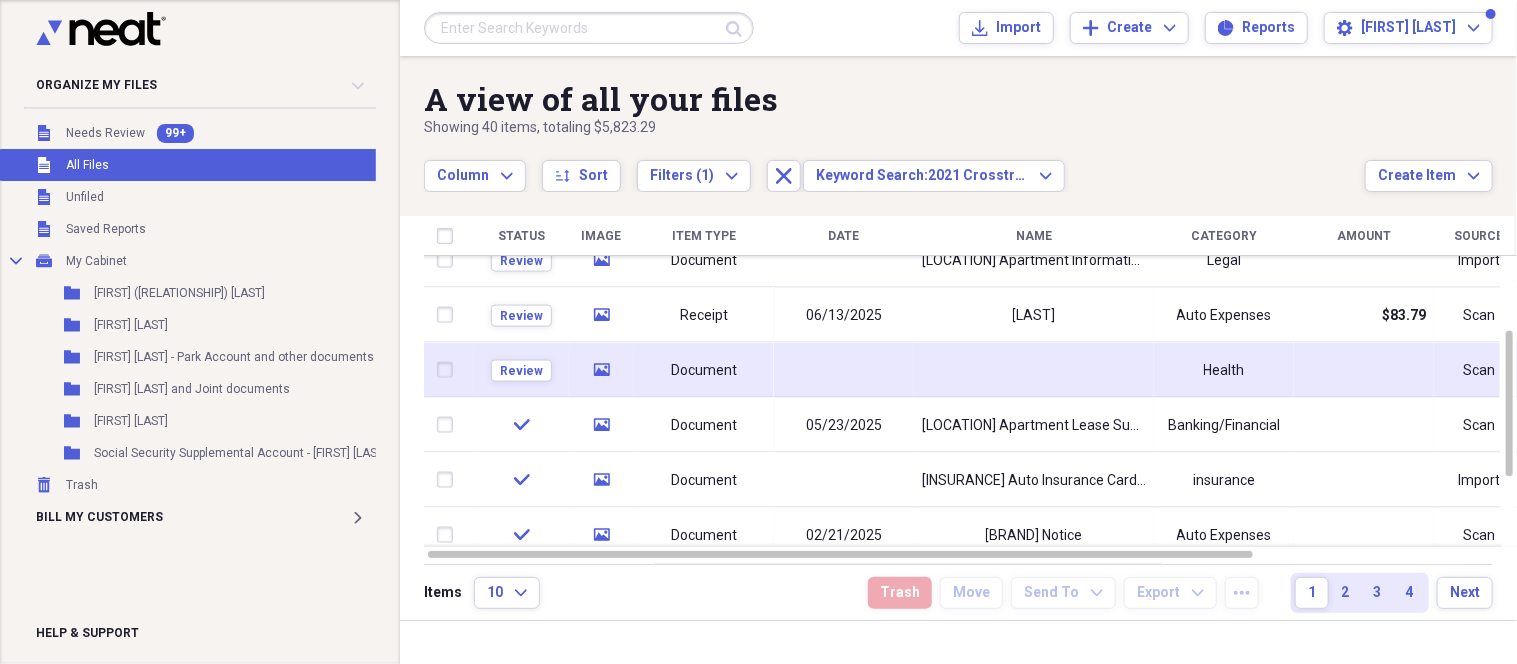 click at bounding box center (1034, 370) 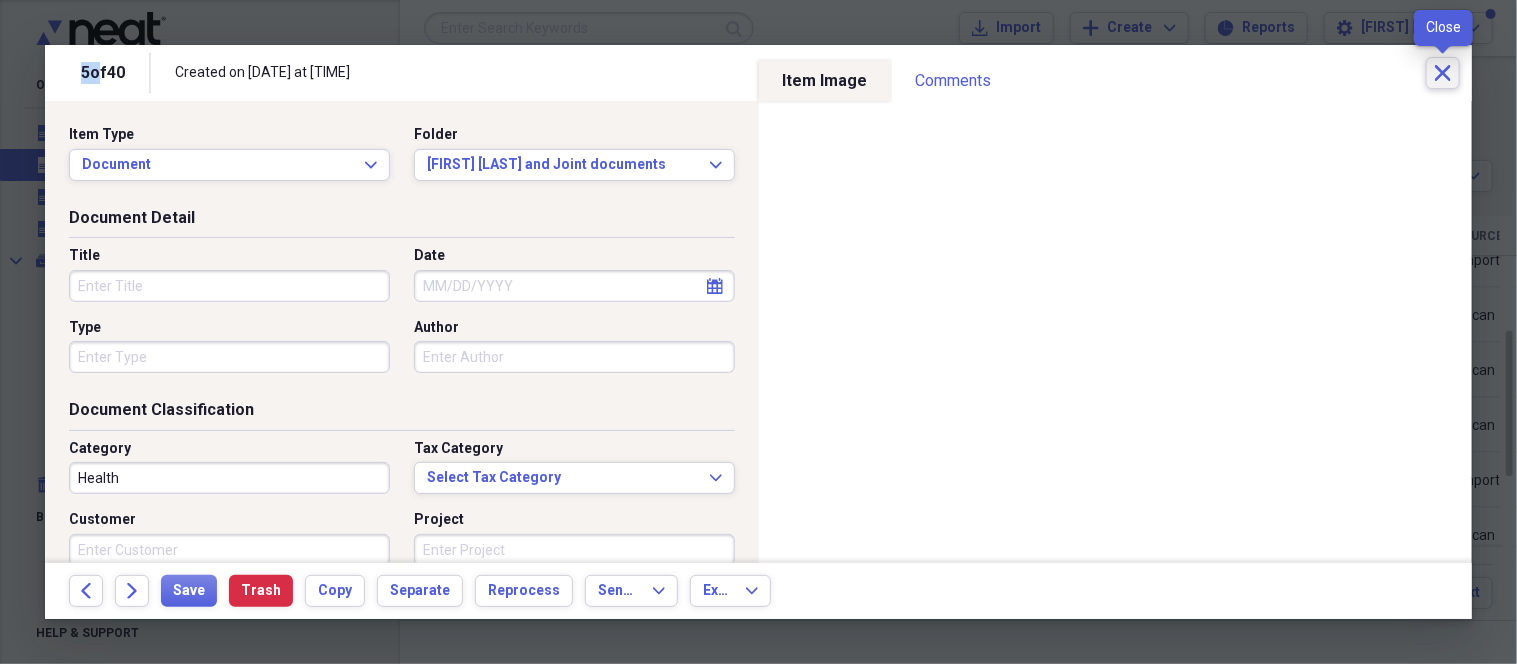 click 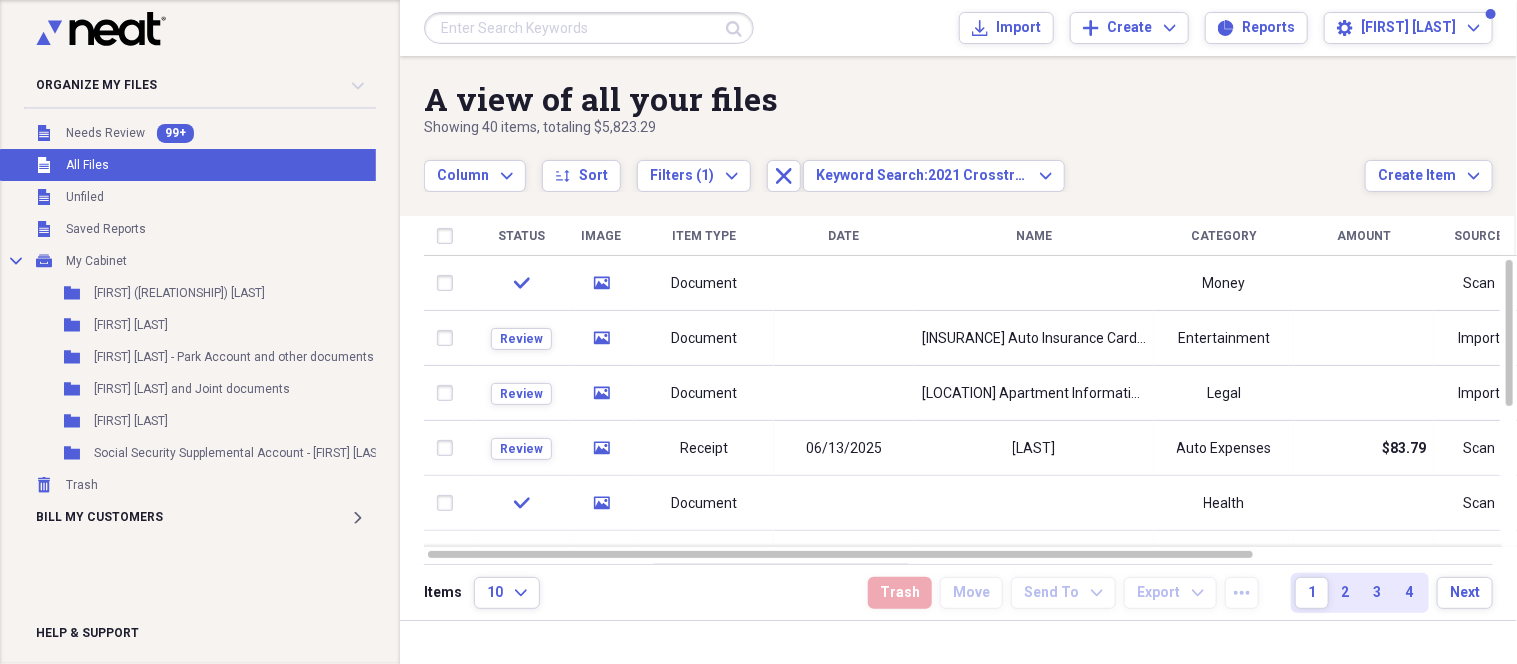 click at bounding box center (589, 28) 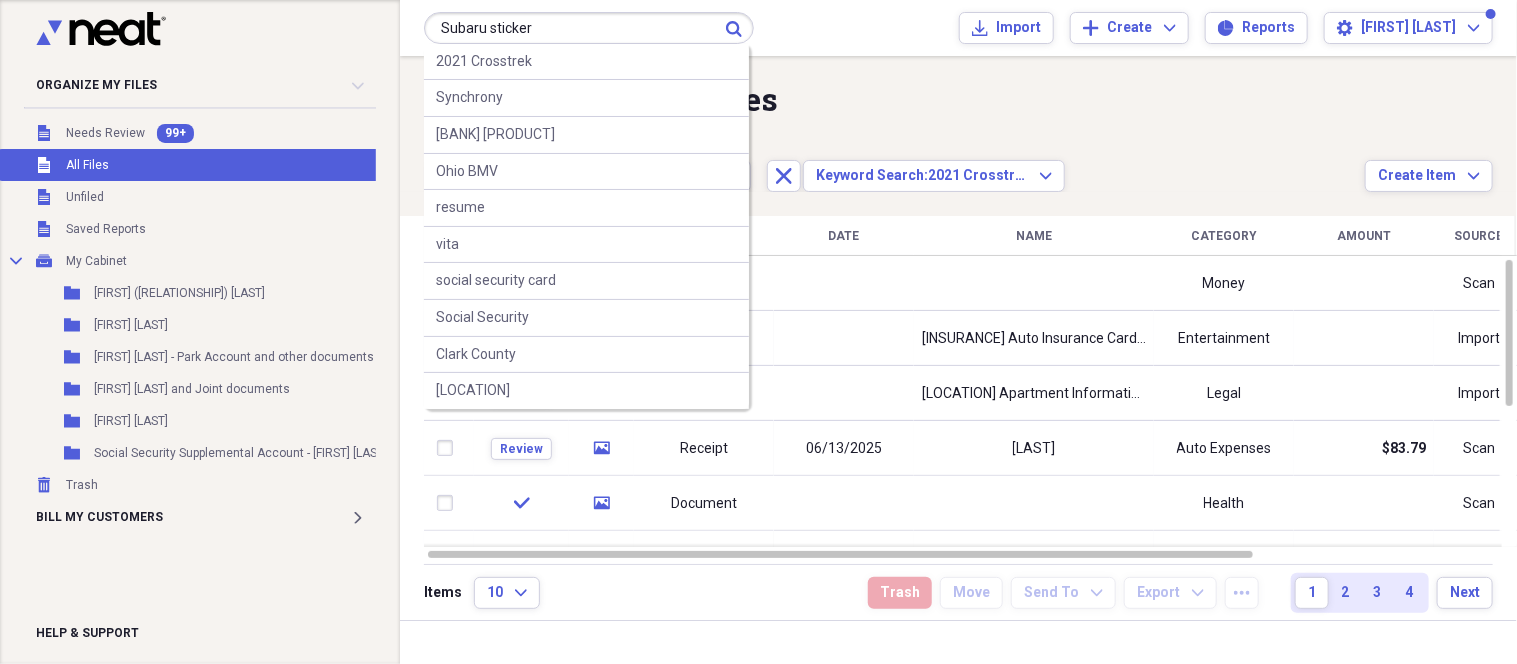 type on "Subaru sticker" 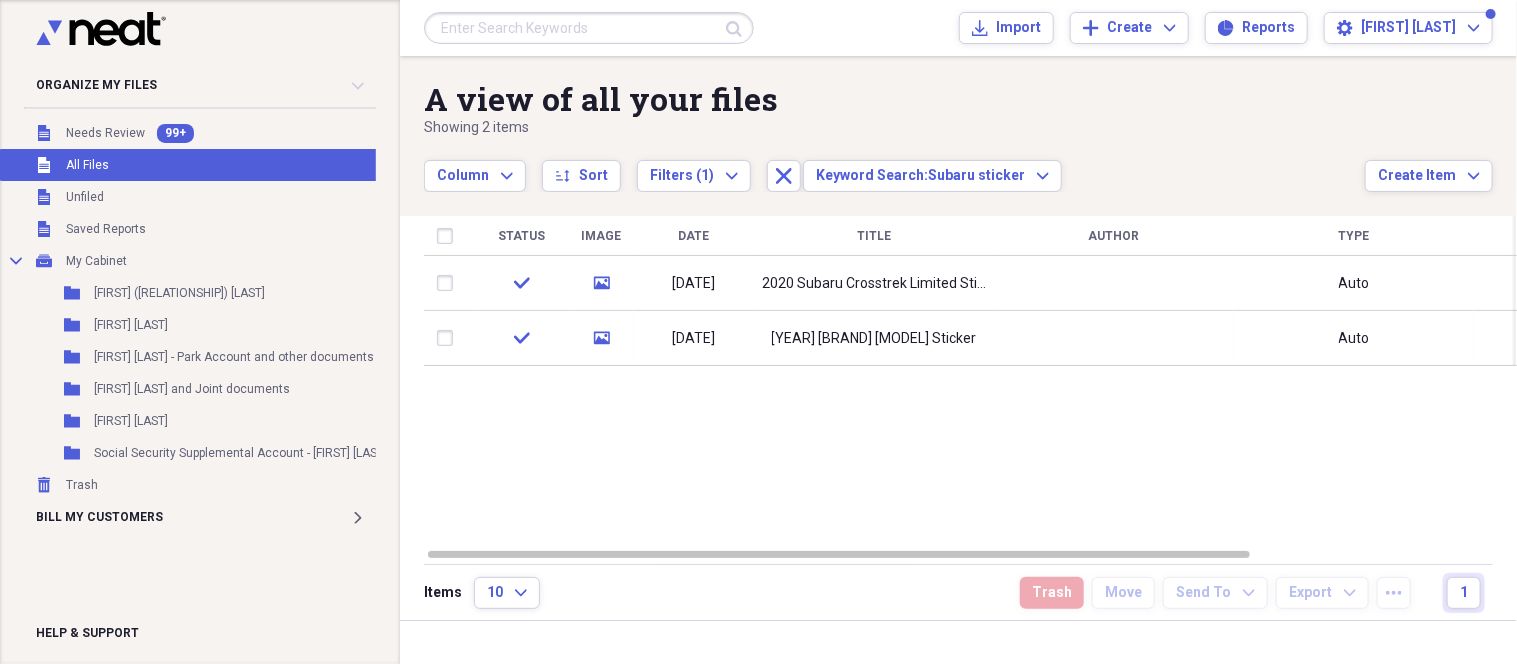 click on "Submit" at bounding box center (589, 28) 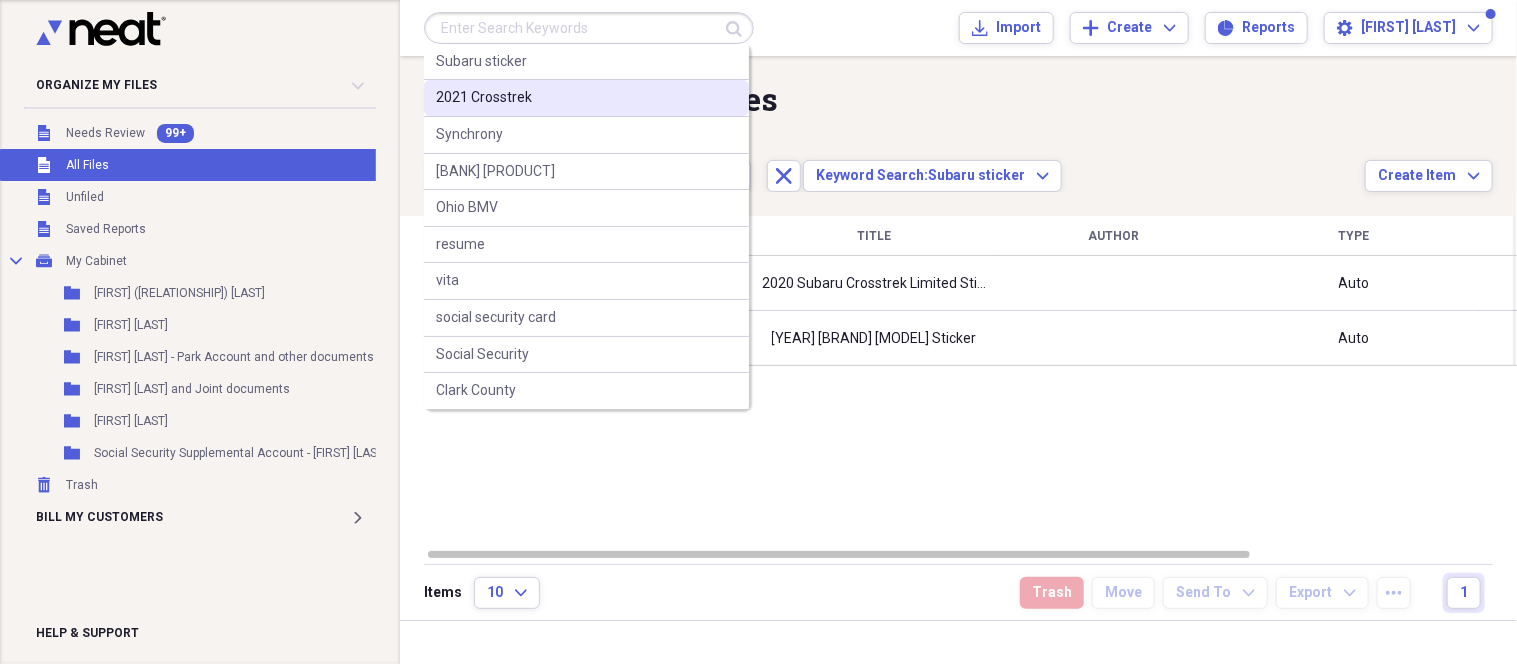 click on "2021 Crosstrek" at bounding box center (586, 98) 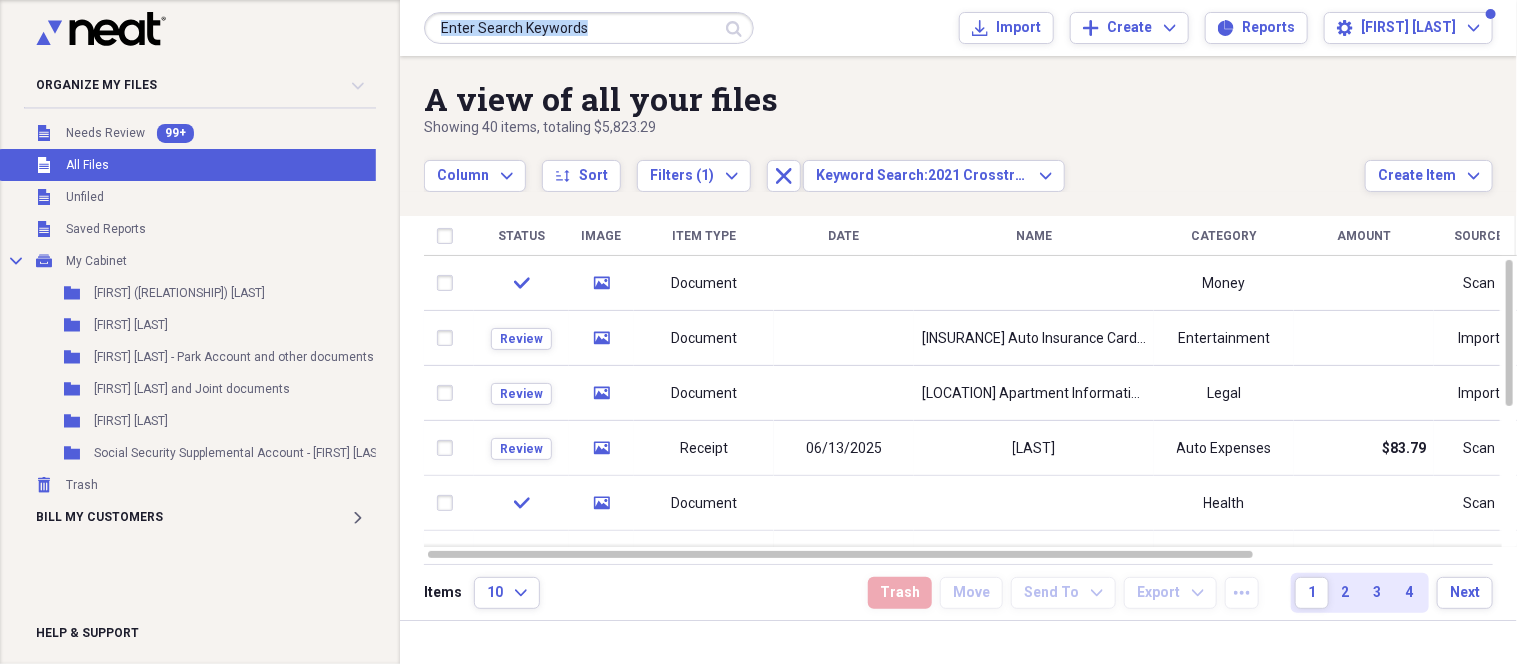 click on "Submit Import Import Add Create Expand Reports Reports Settings [FIRST] [LAST] Expand" at bounding box center (958, 28) 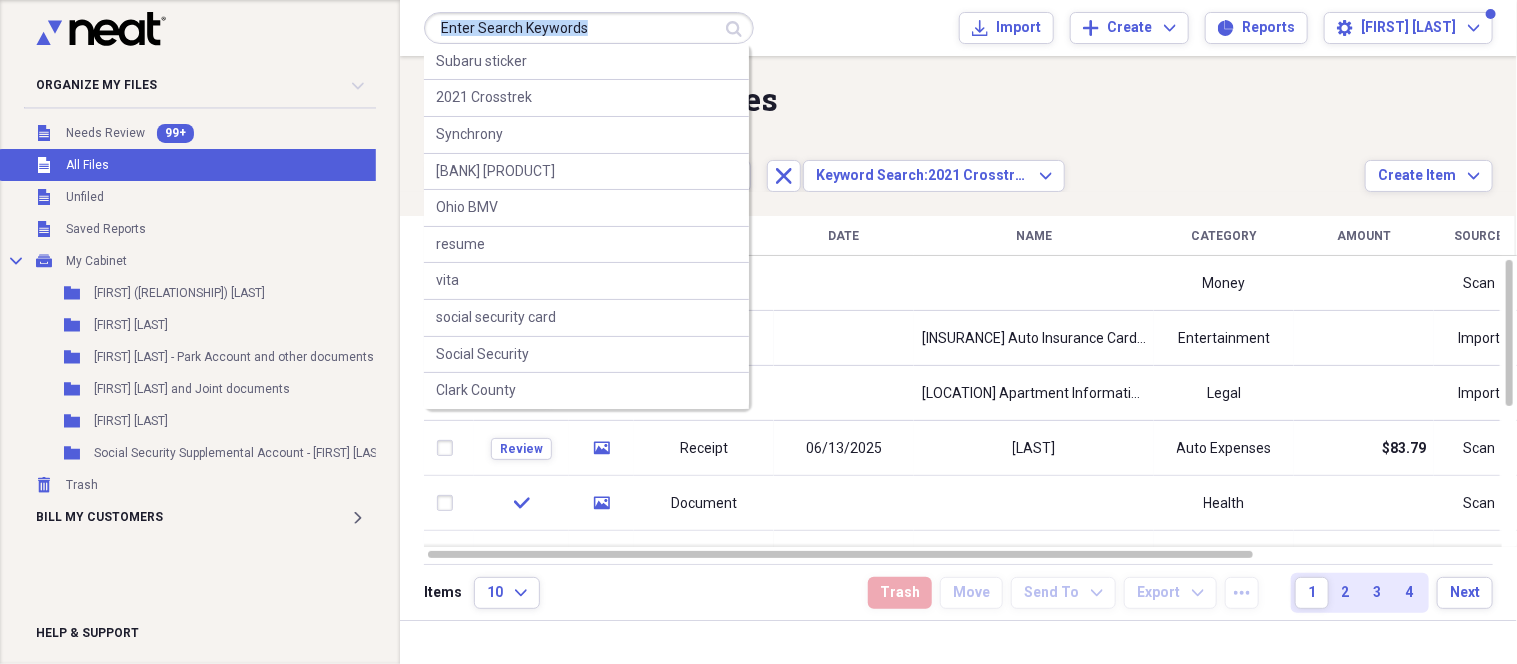 click at bounding box center [589, 28] 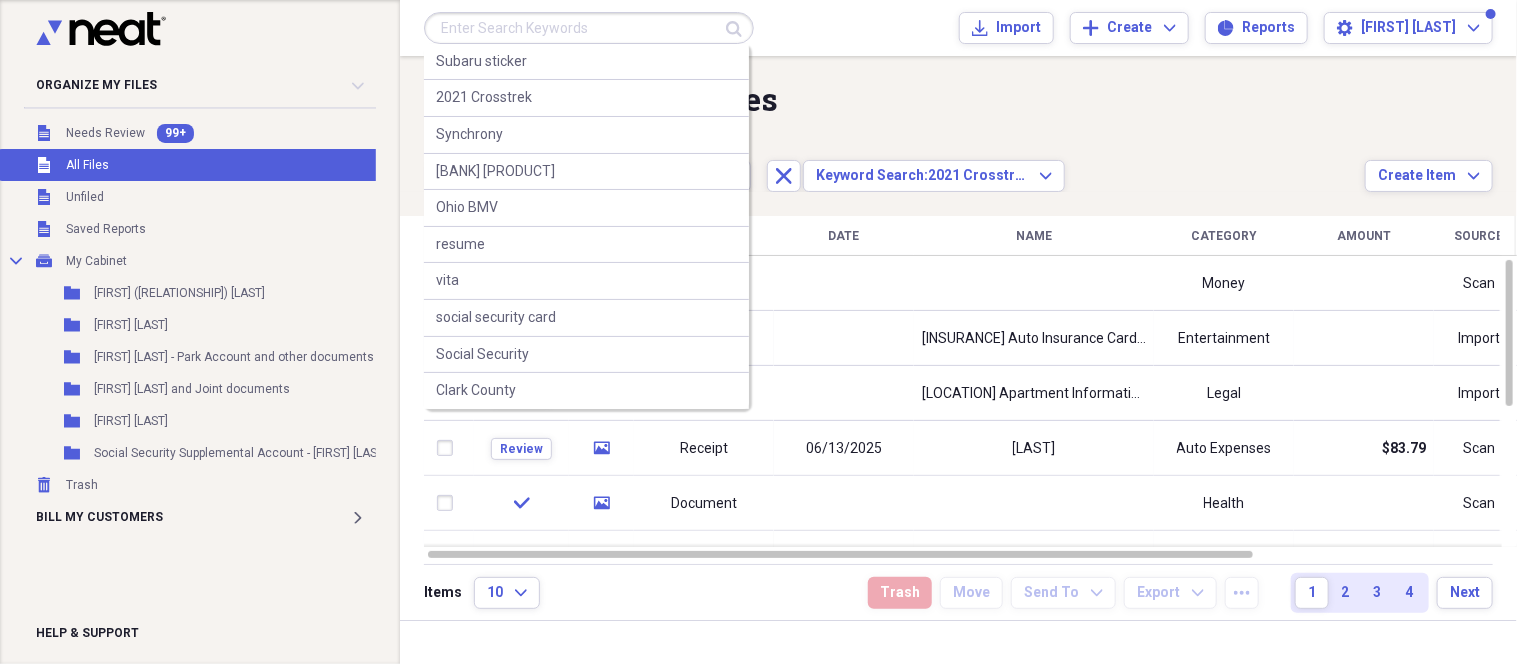 drag, startPoint x: 606, startPoint y: 31, endPoint x: 593, endPoint y: 31, distance: 13 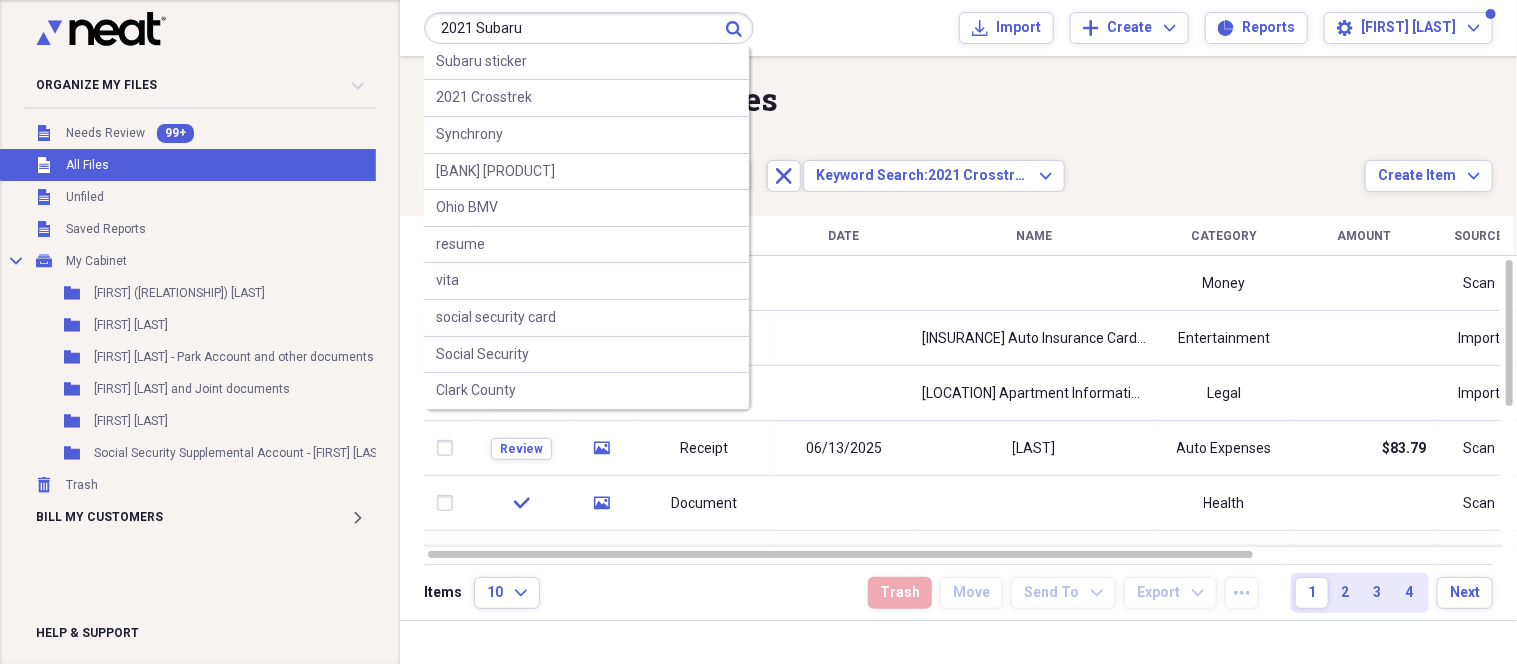 type on "2021 Subaru" 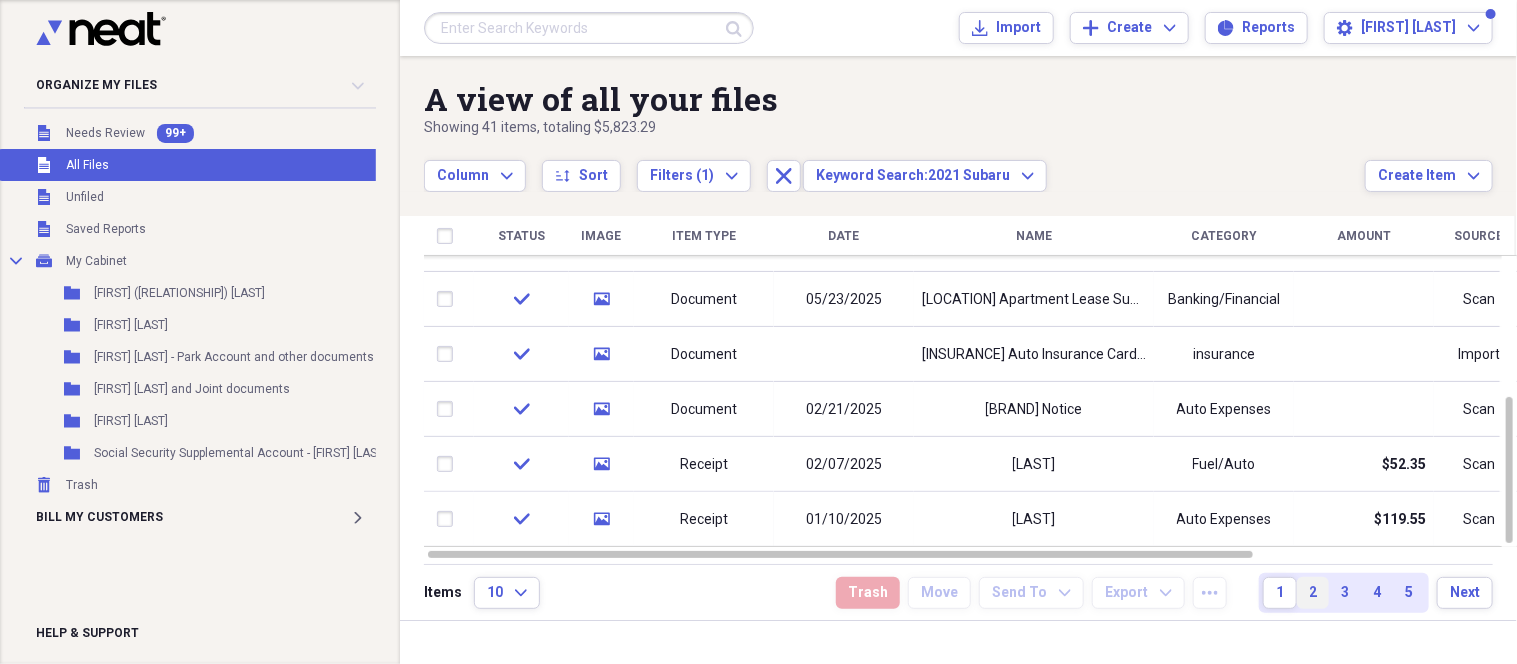 click on "2" at bounding box center [1313, 593] 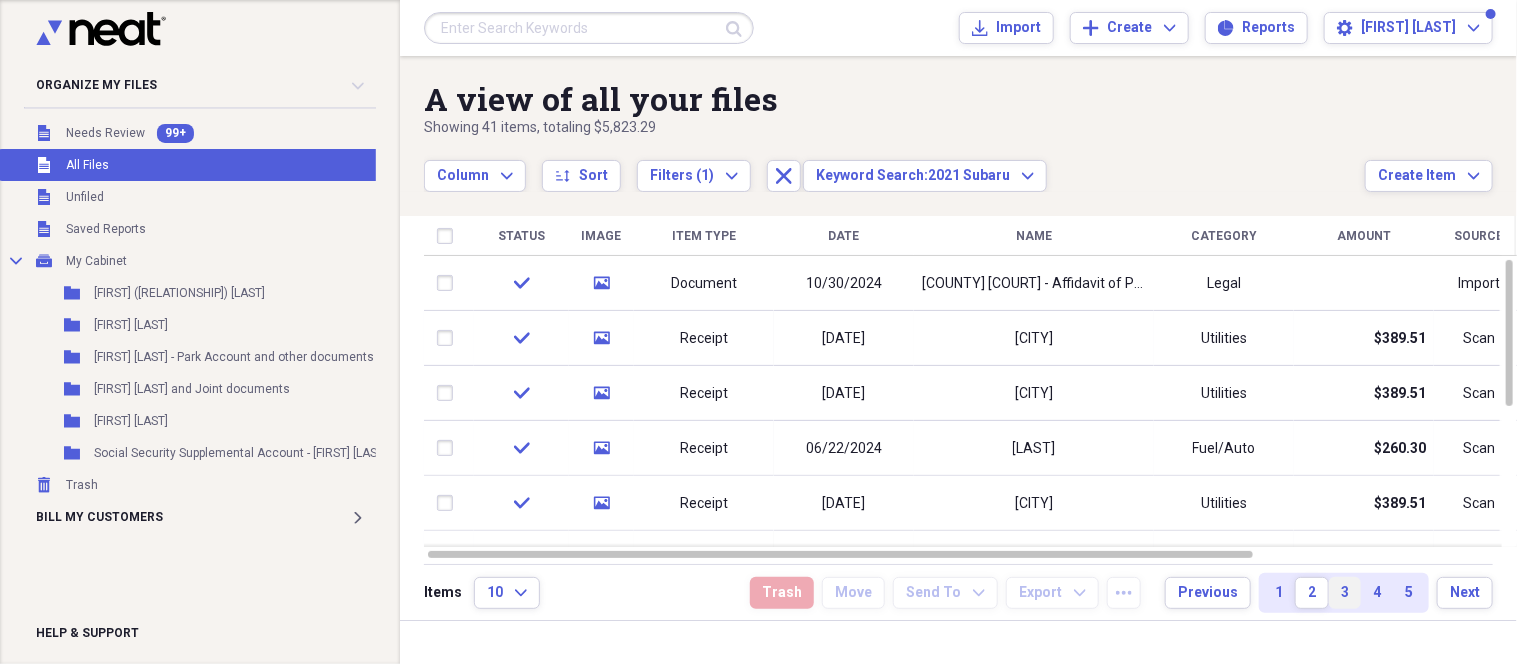 click on "3" at bounding box center [1345, 593] 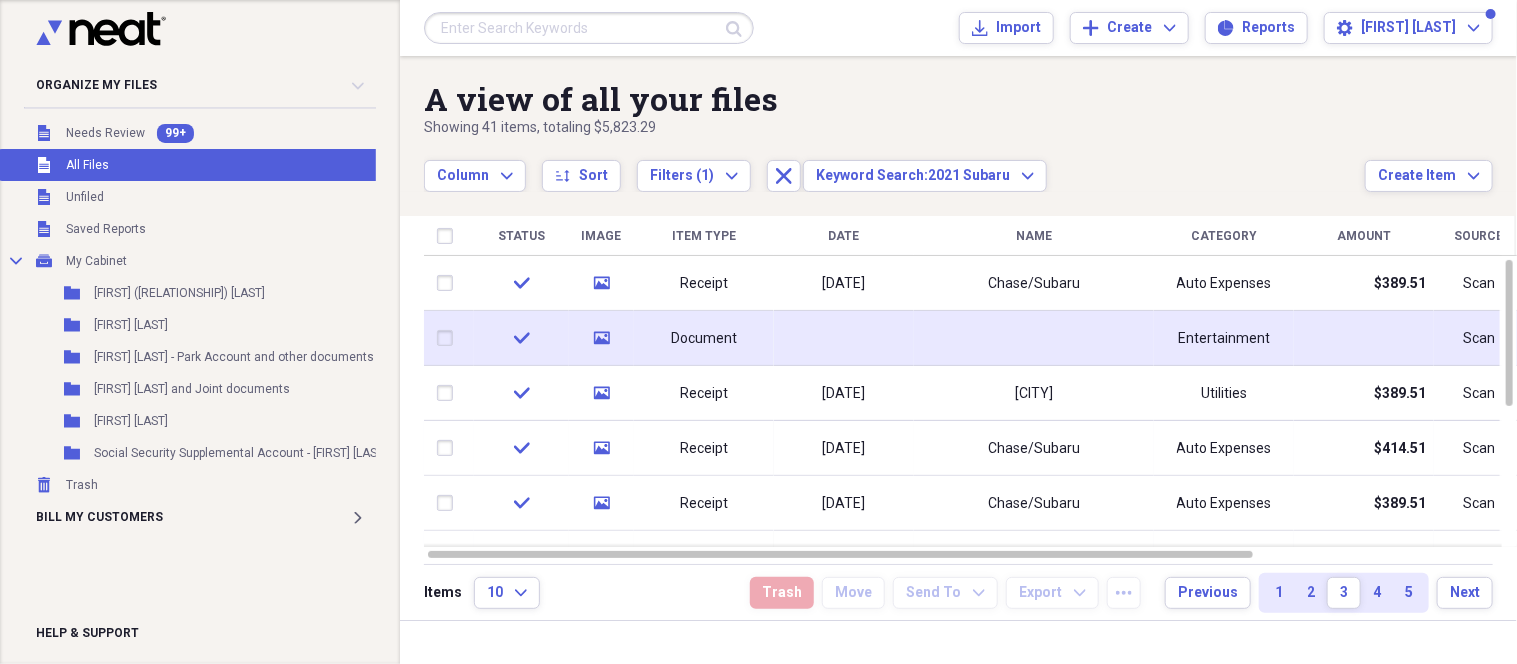 click at bounding box center (844, 338) 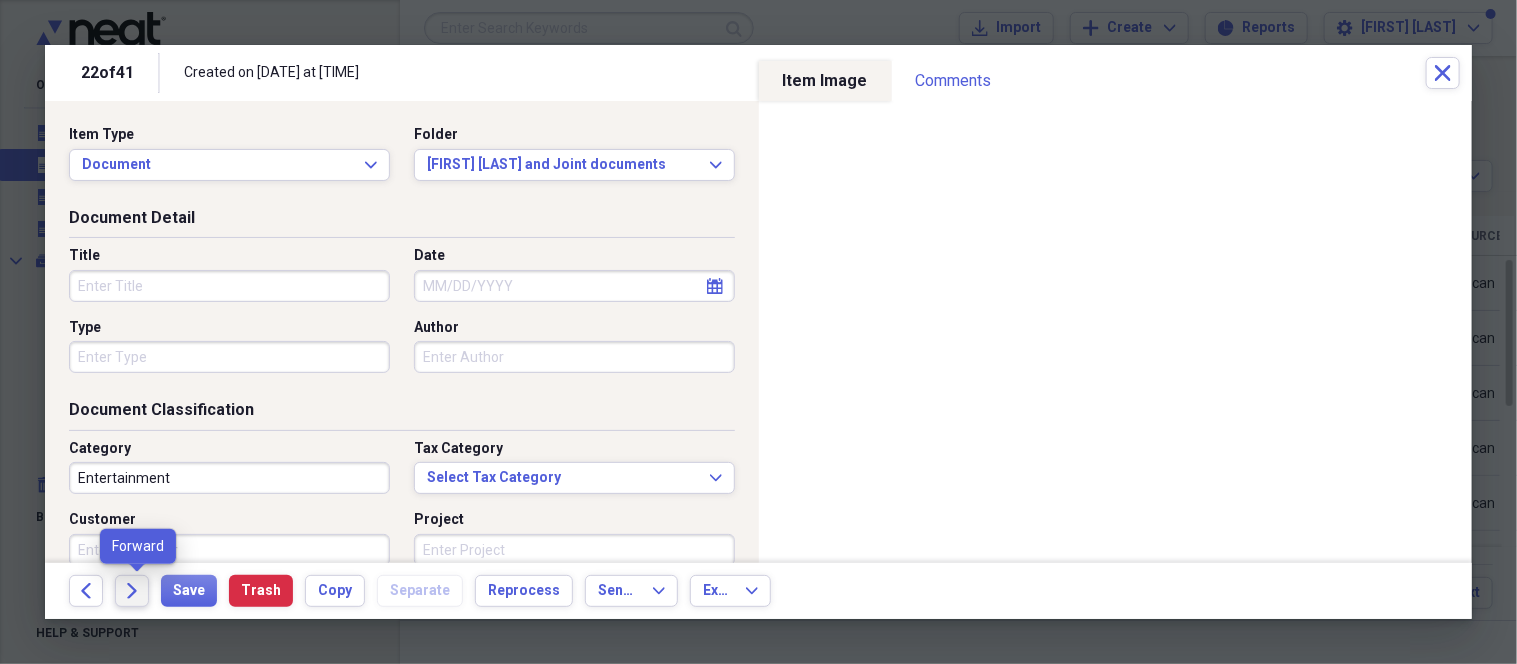 click 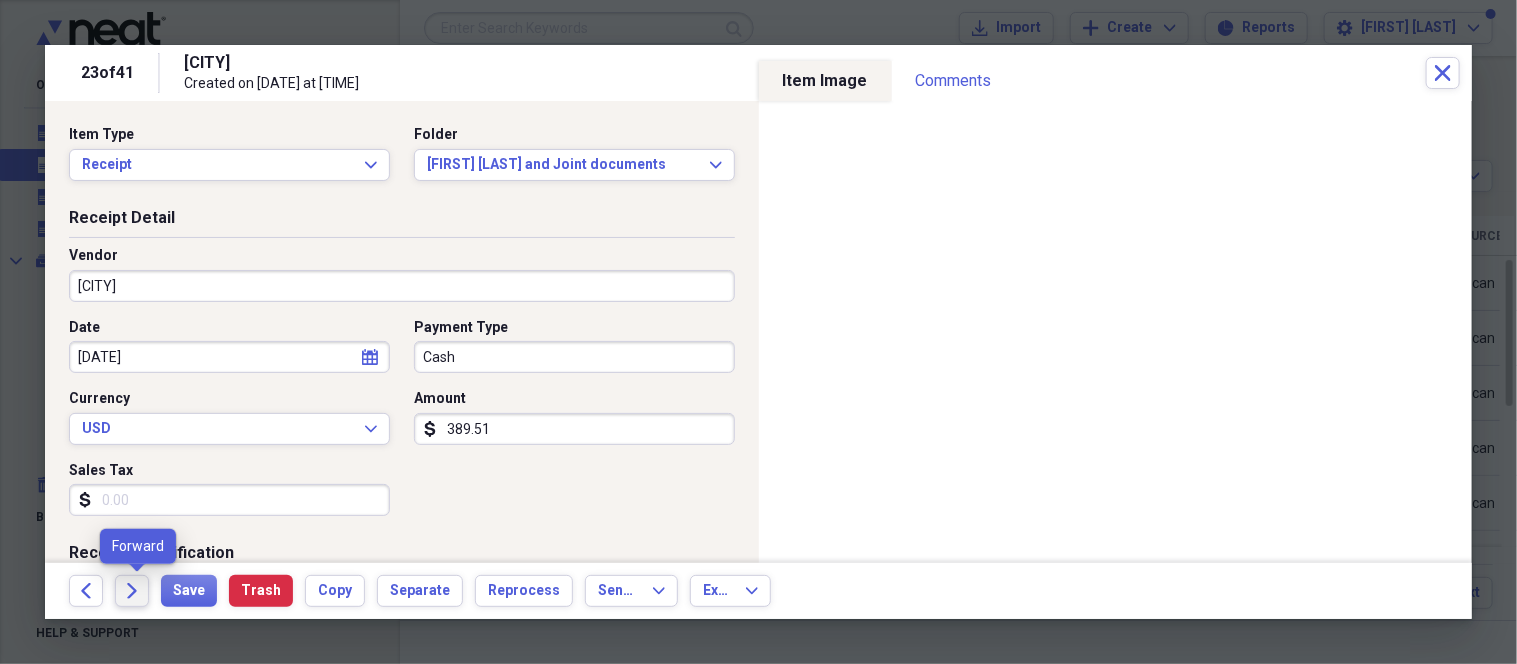 click 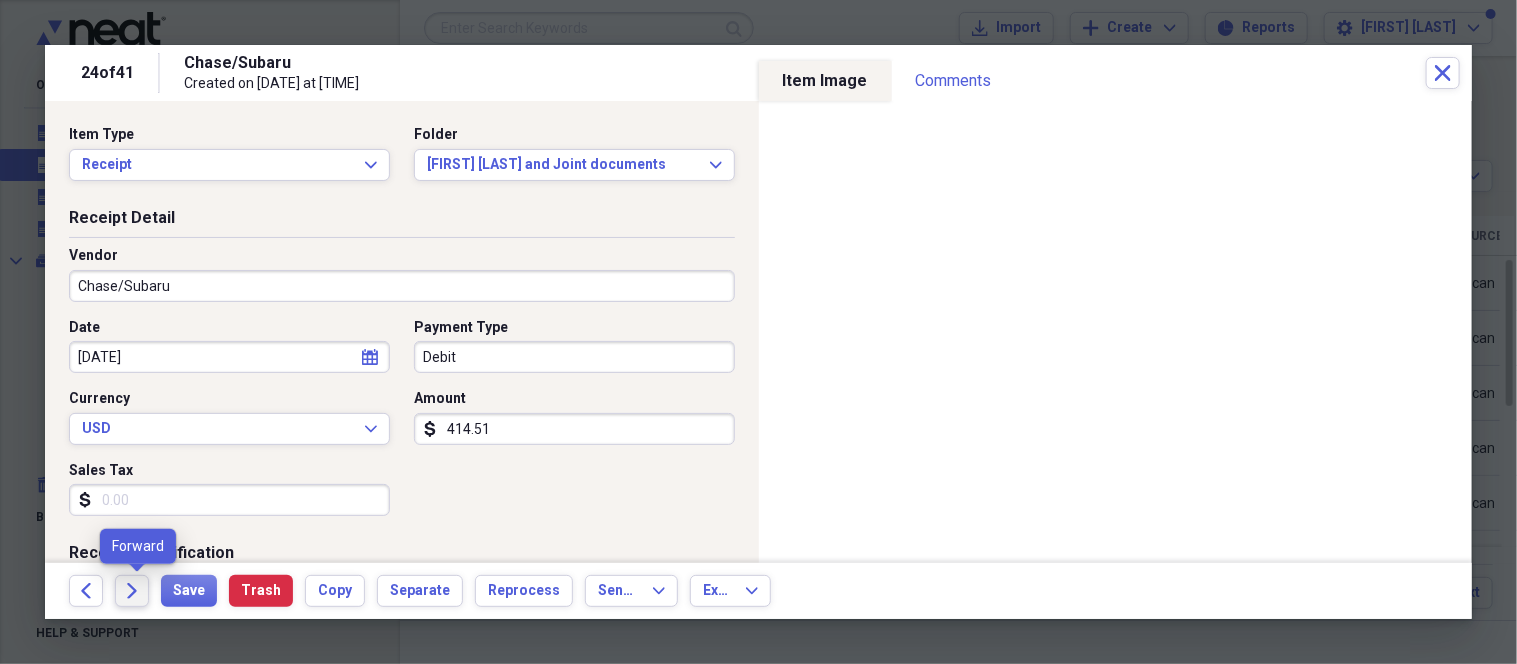 click 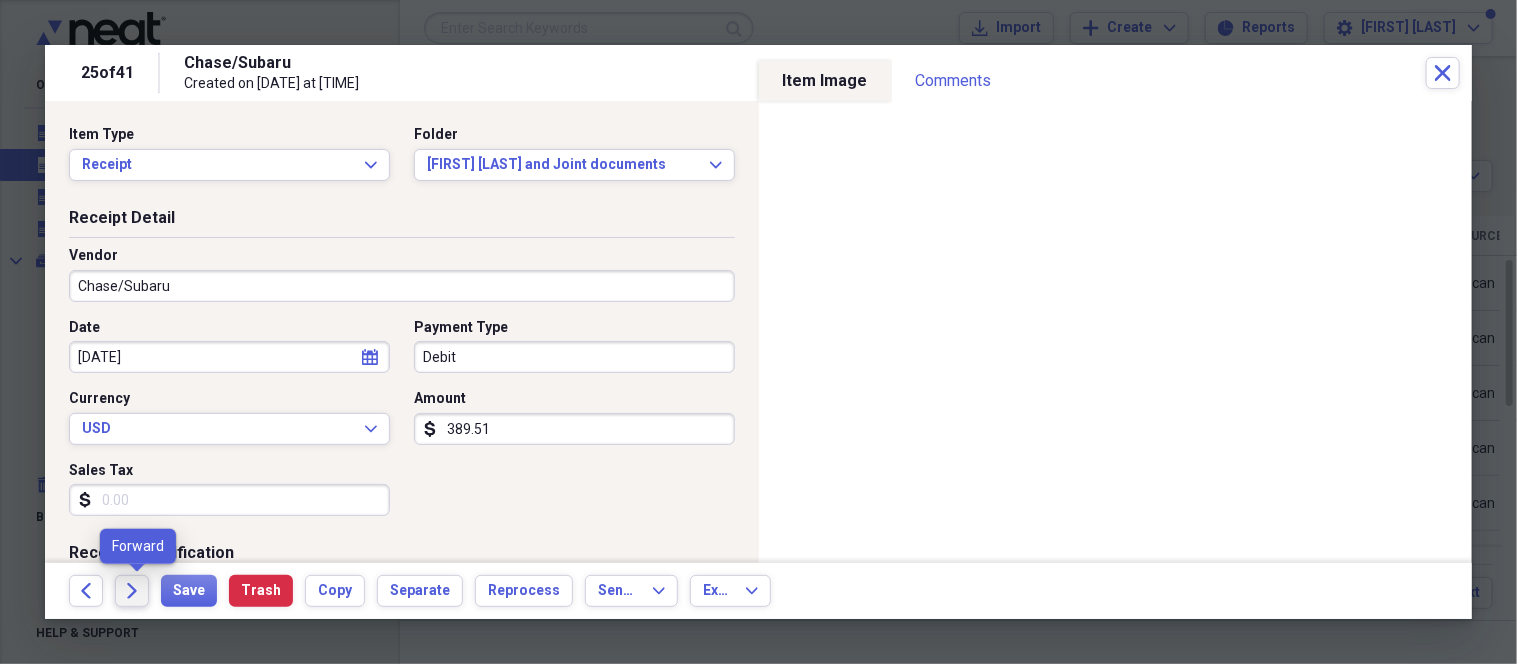 click 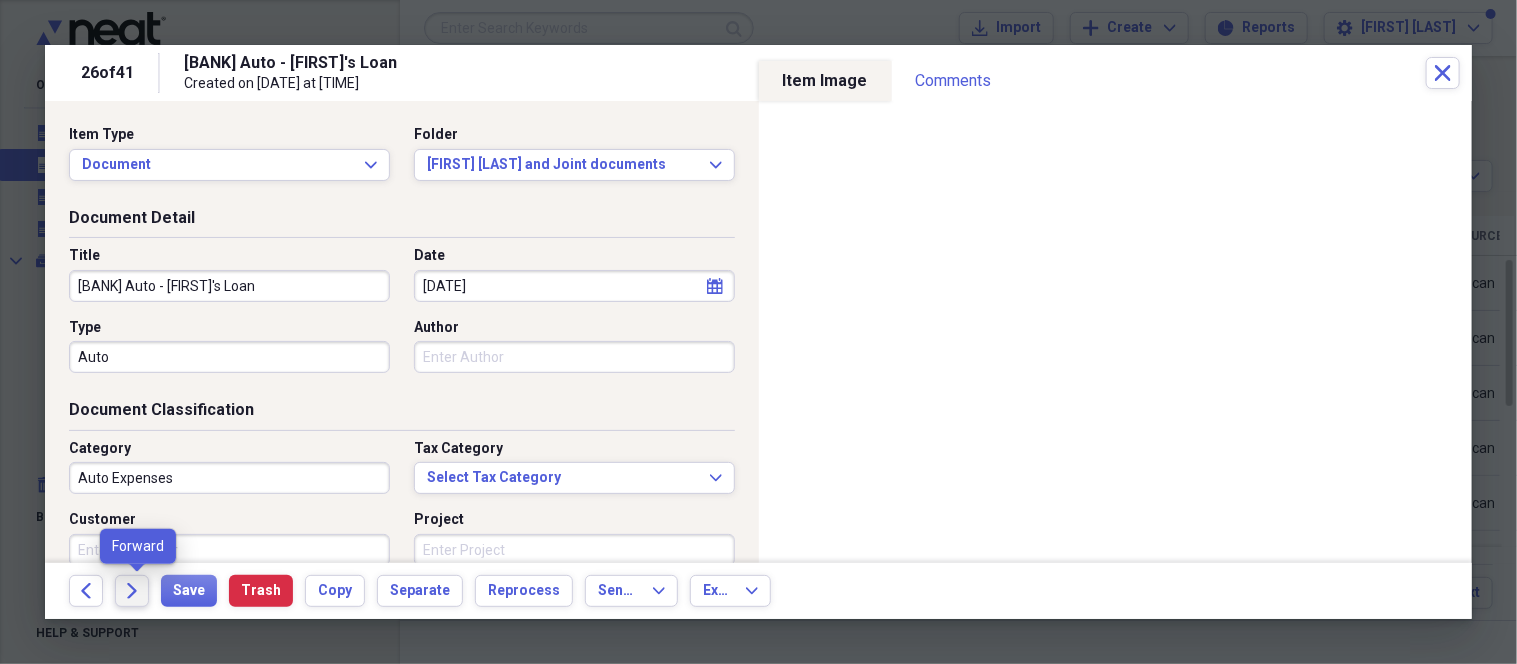 click 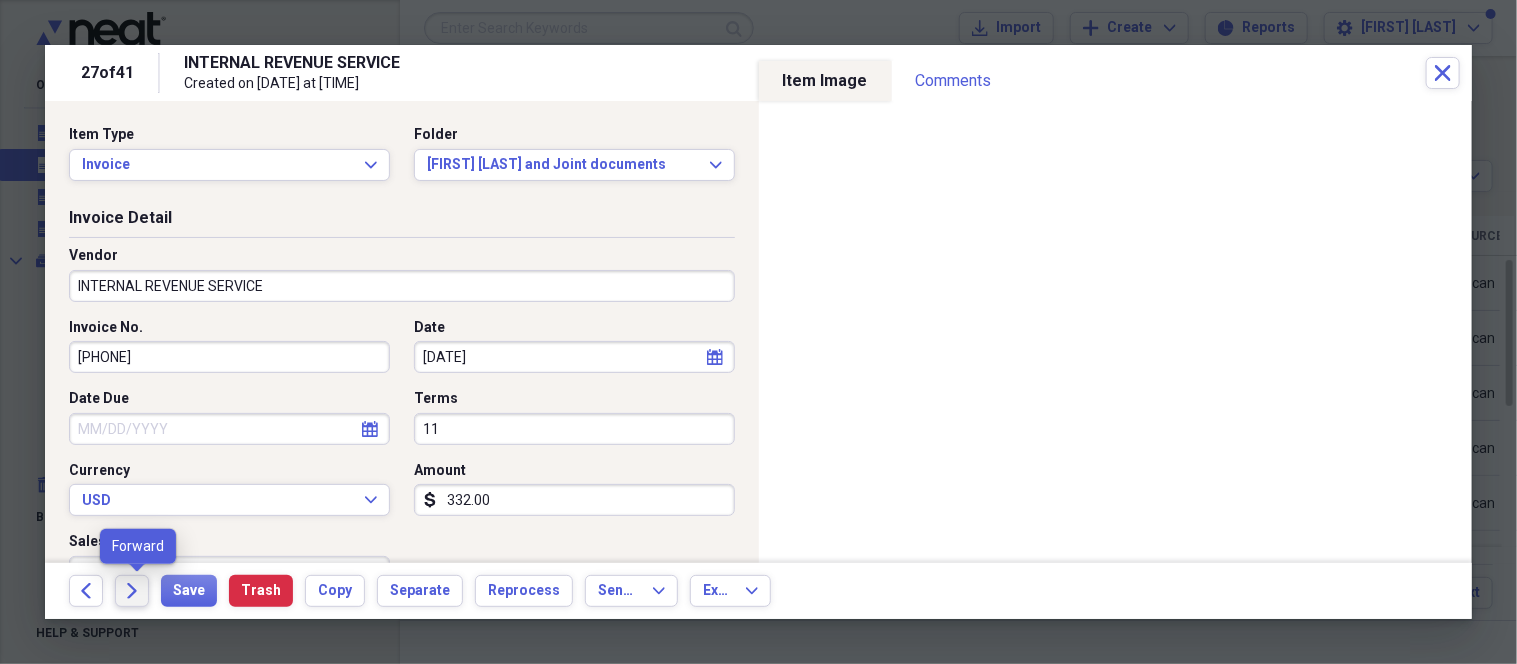 click 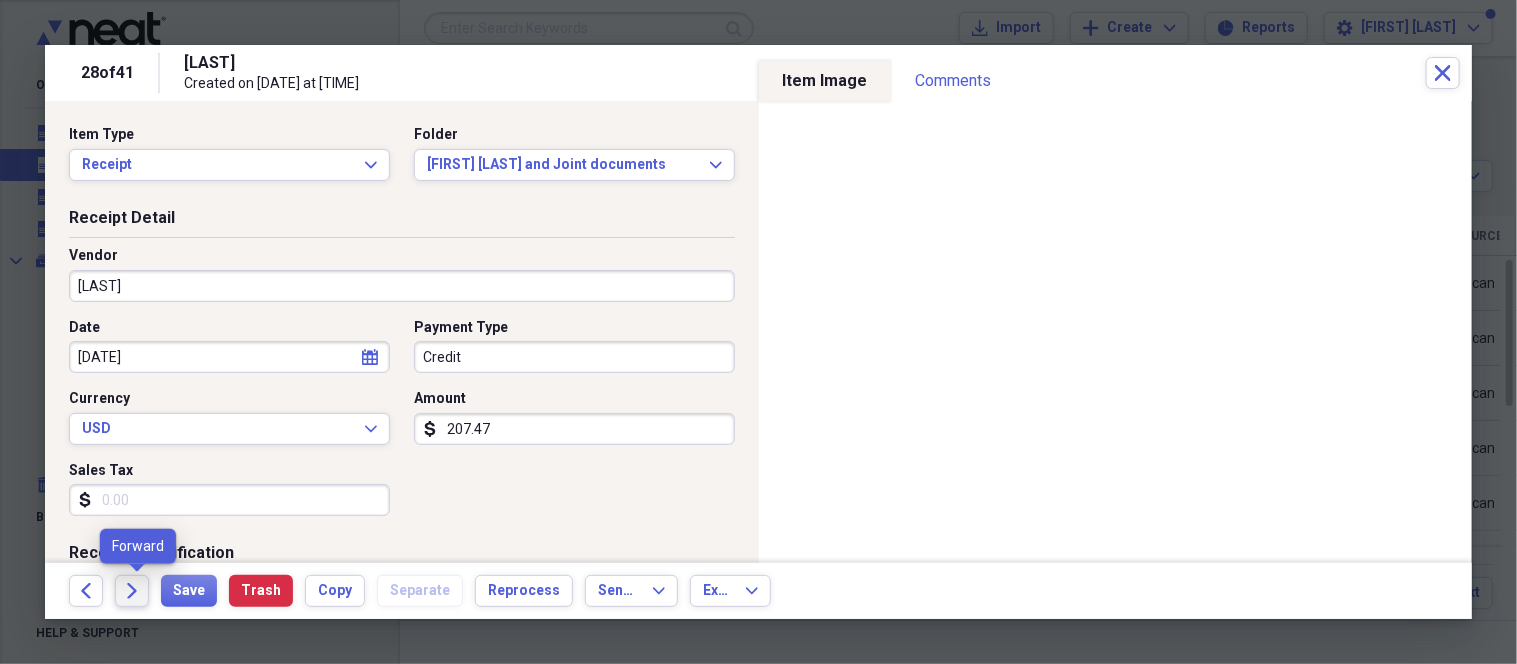 click 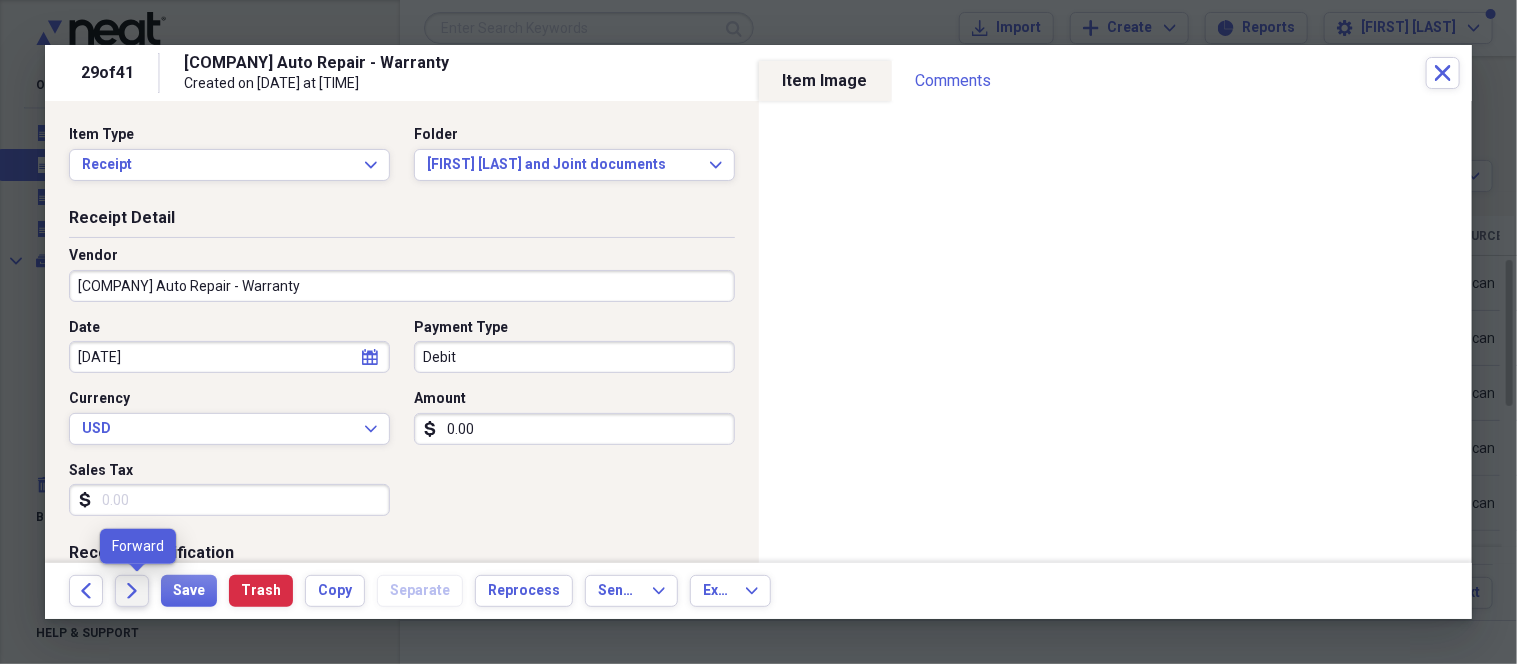 click 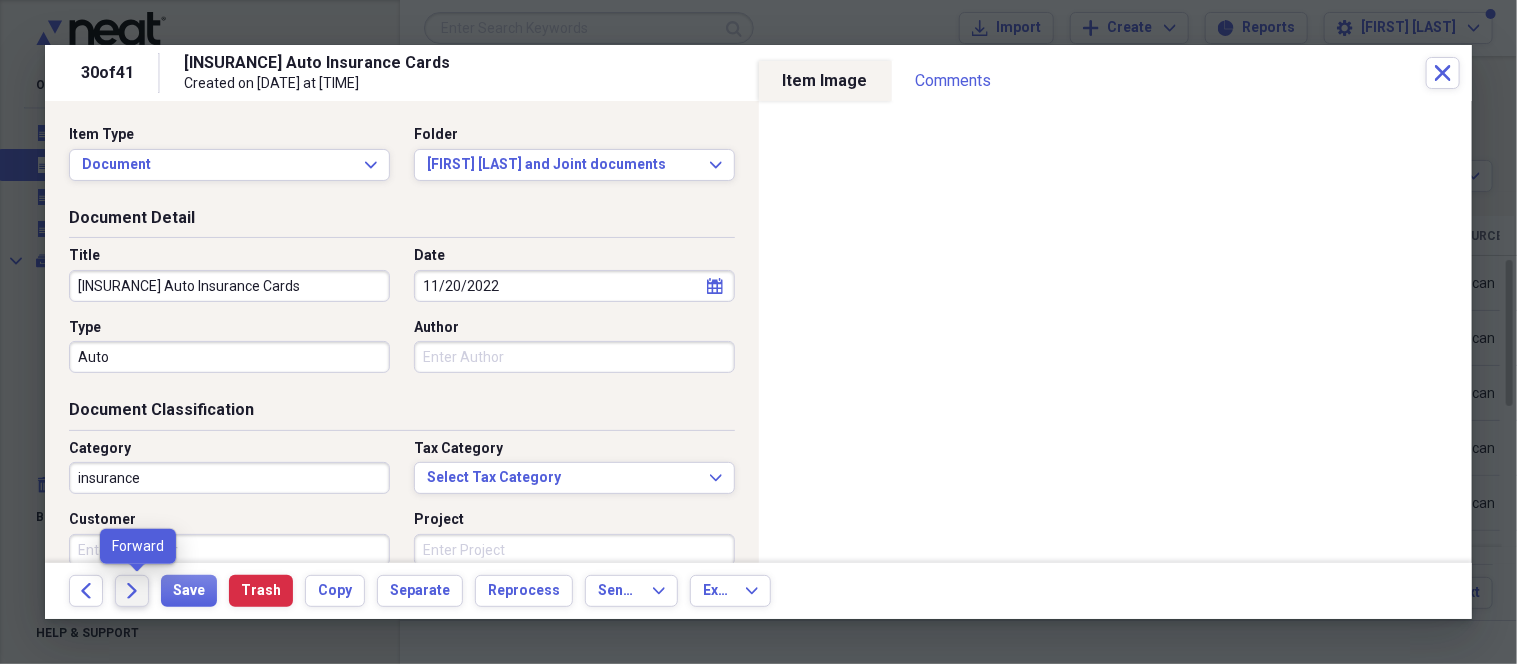 click 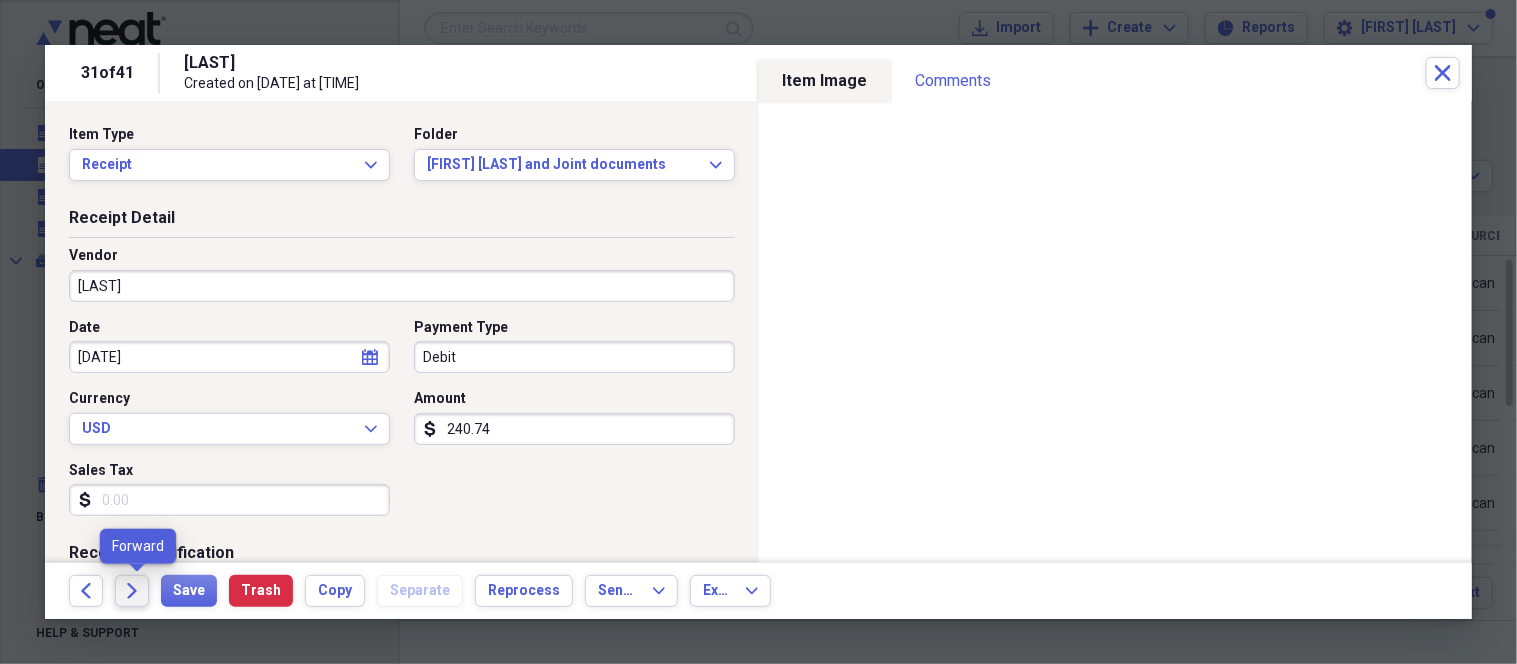 click 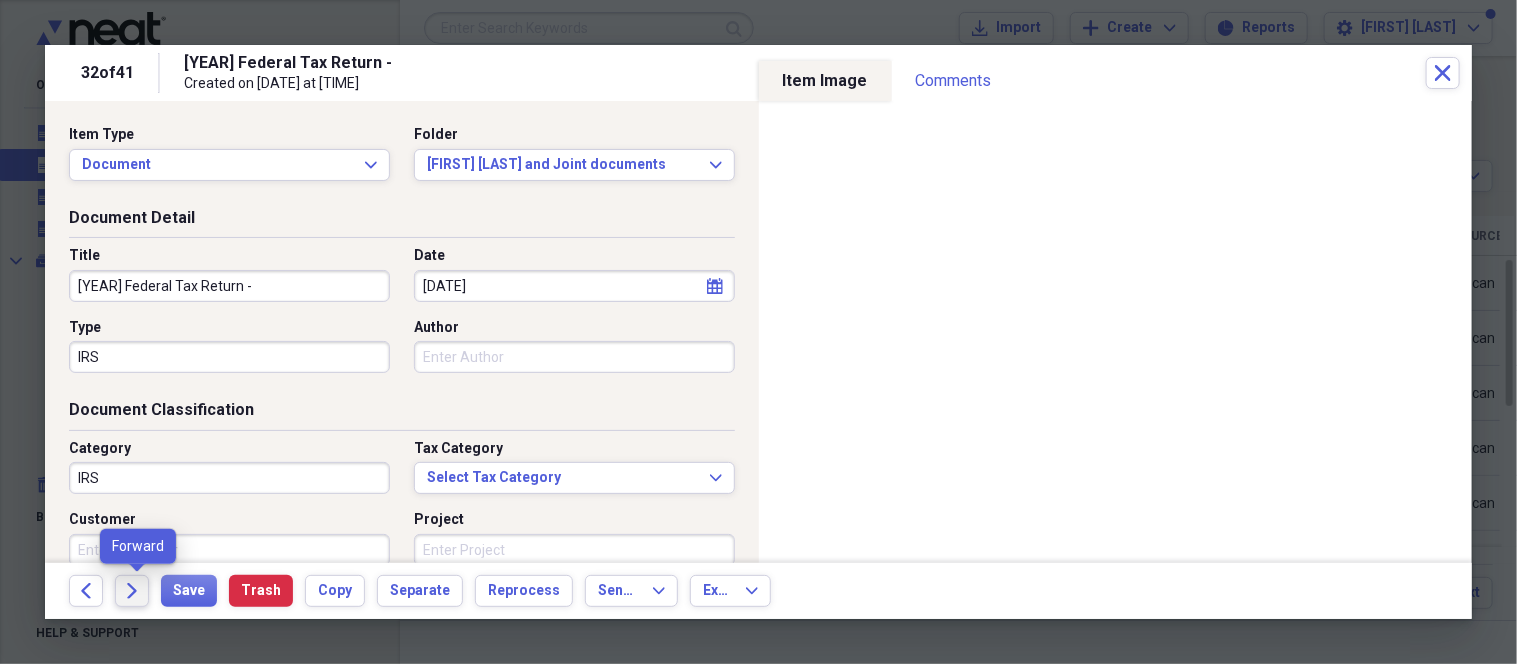 click 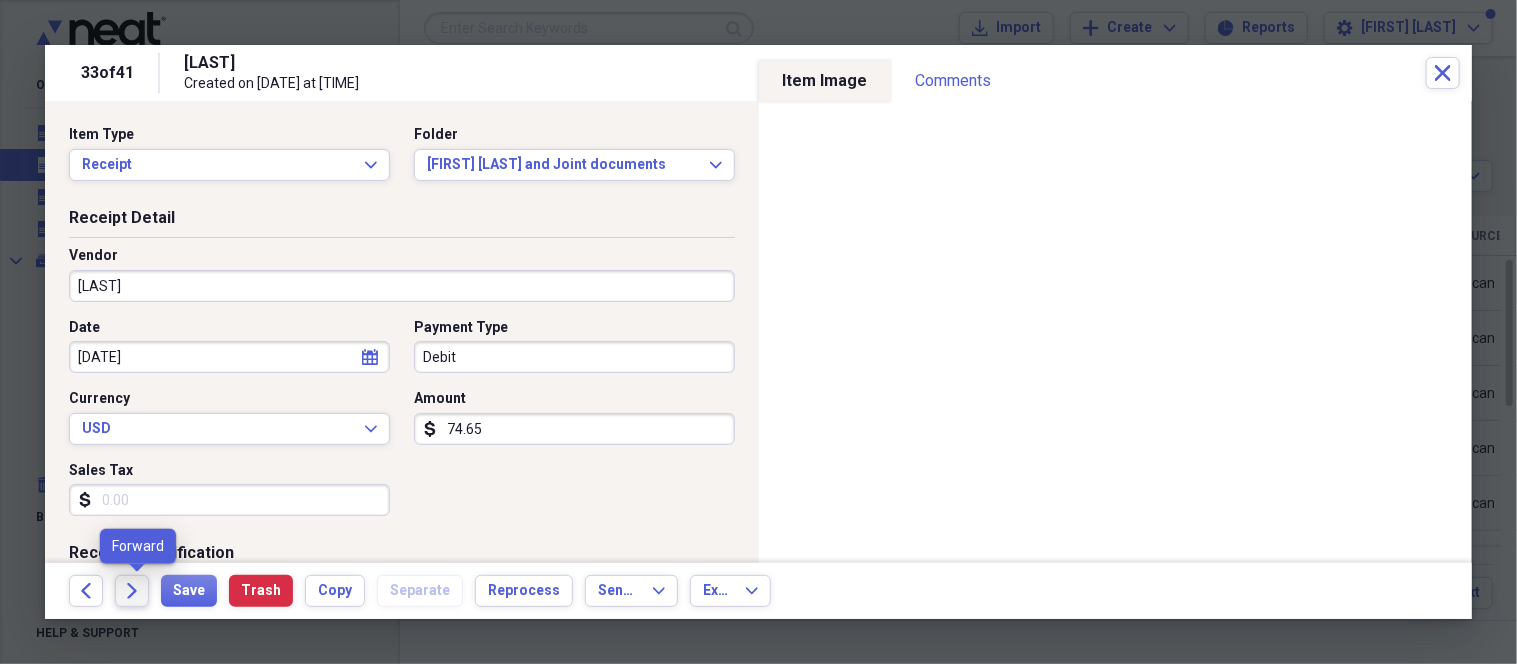 click 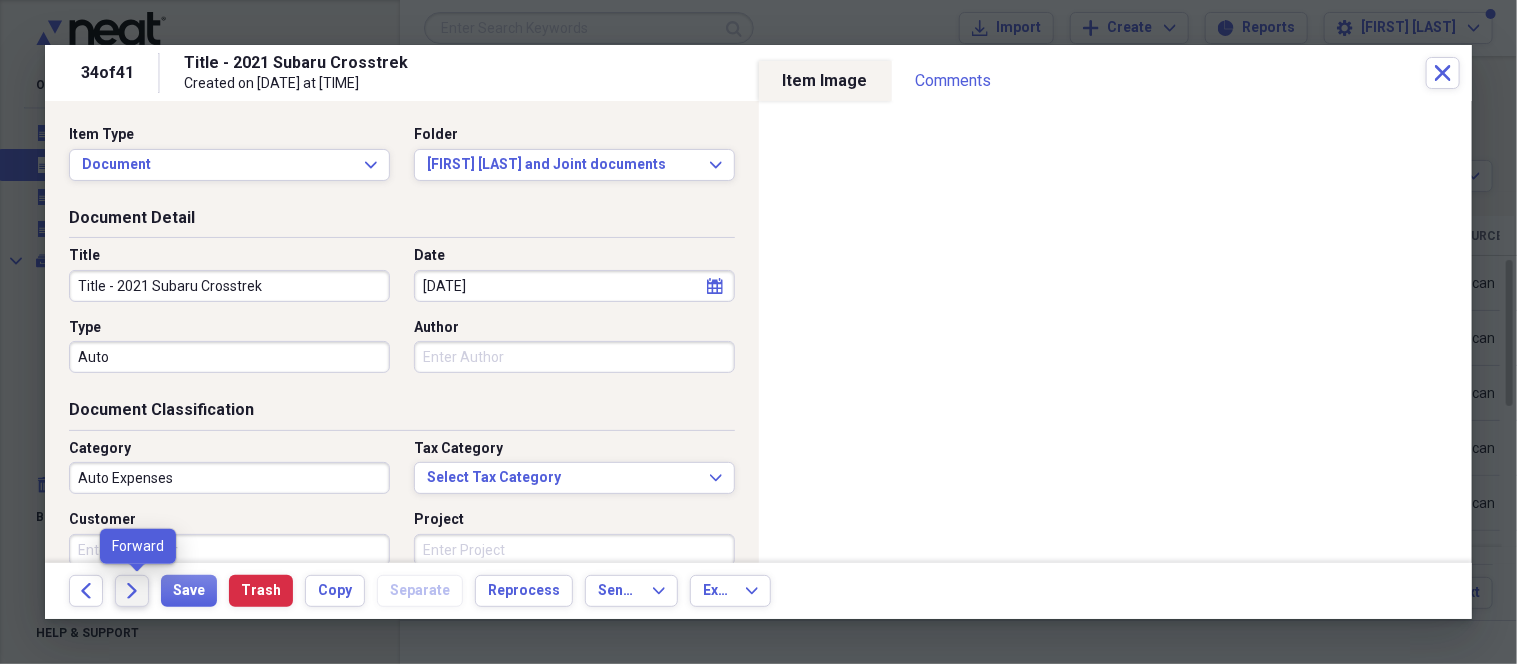 click on "Forward" at bounding box center (132, 591) 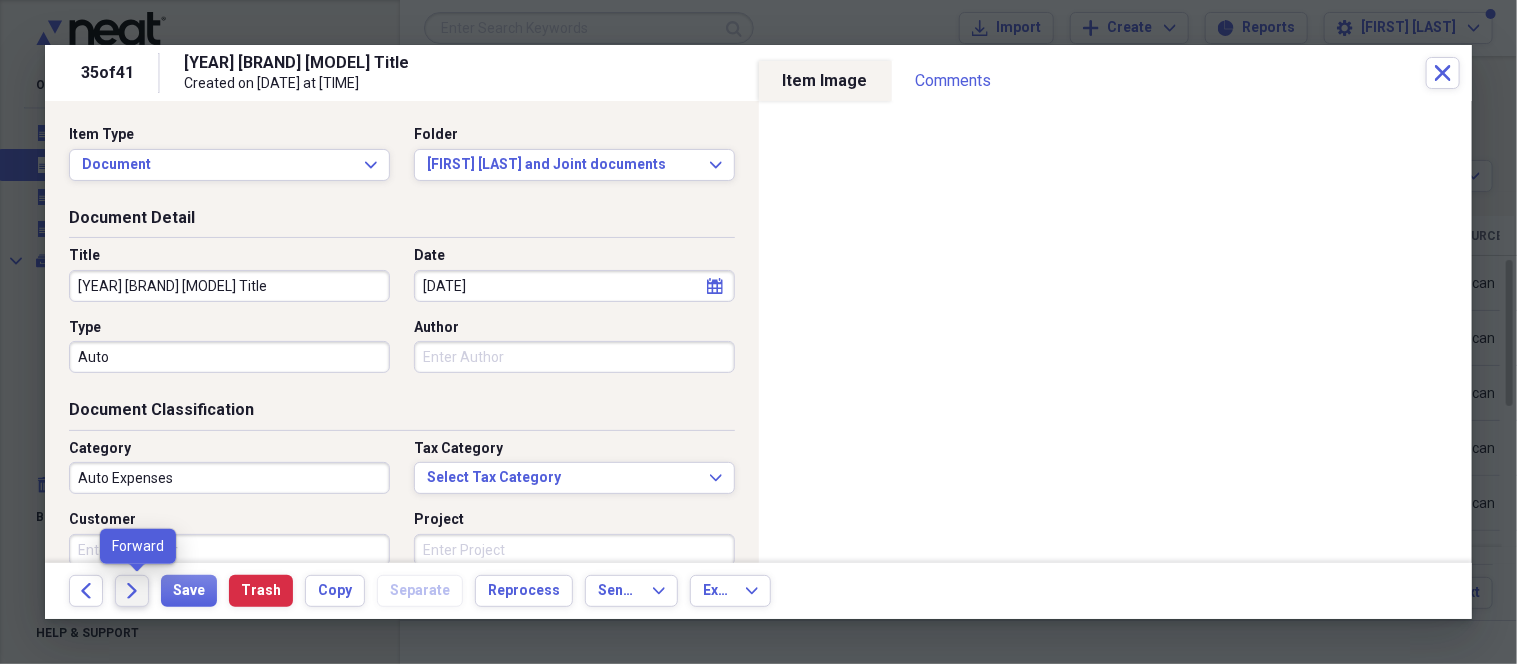 click on "Forward" at bounding box center [132, 591] 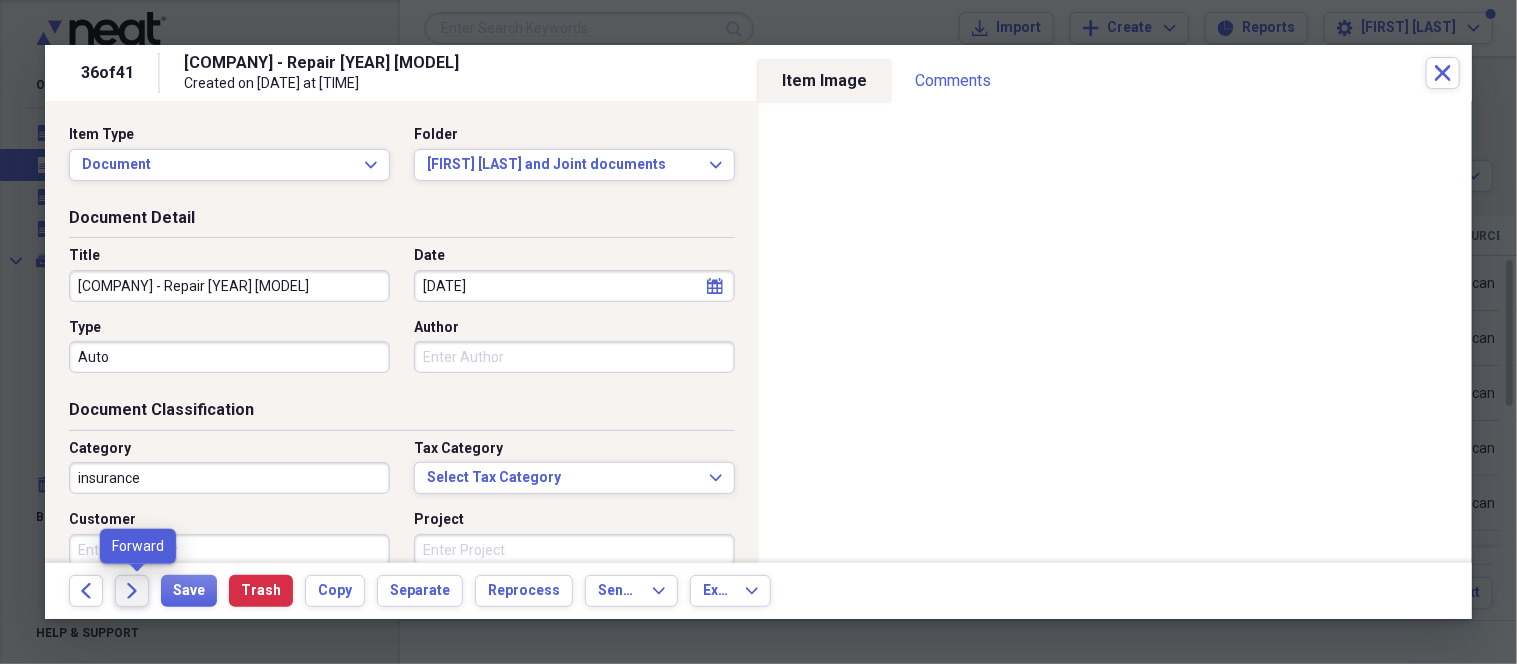 click on "Forward" at bounding box center [132, 591] 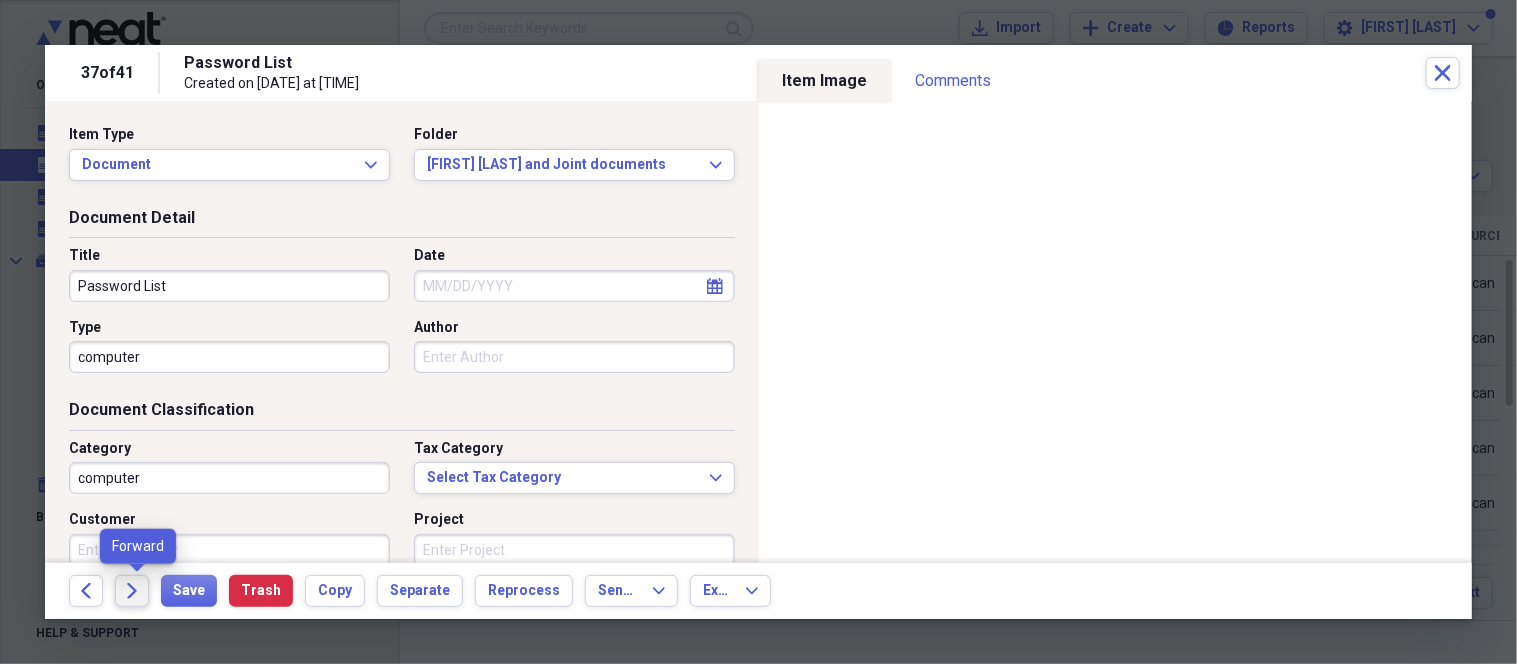 click on "Forward" at bounding box center [132, 591] 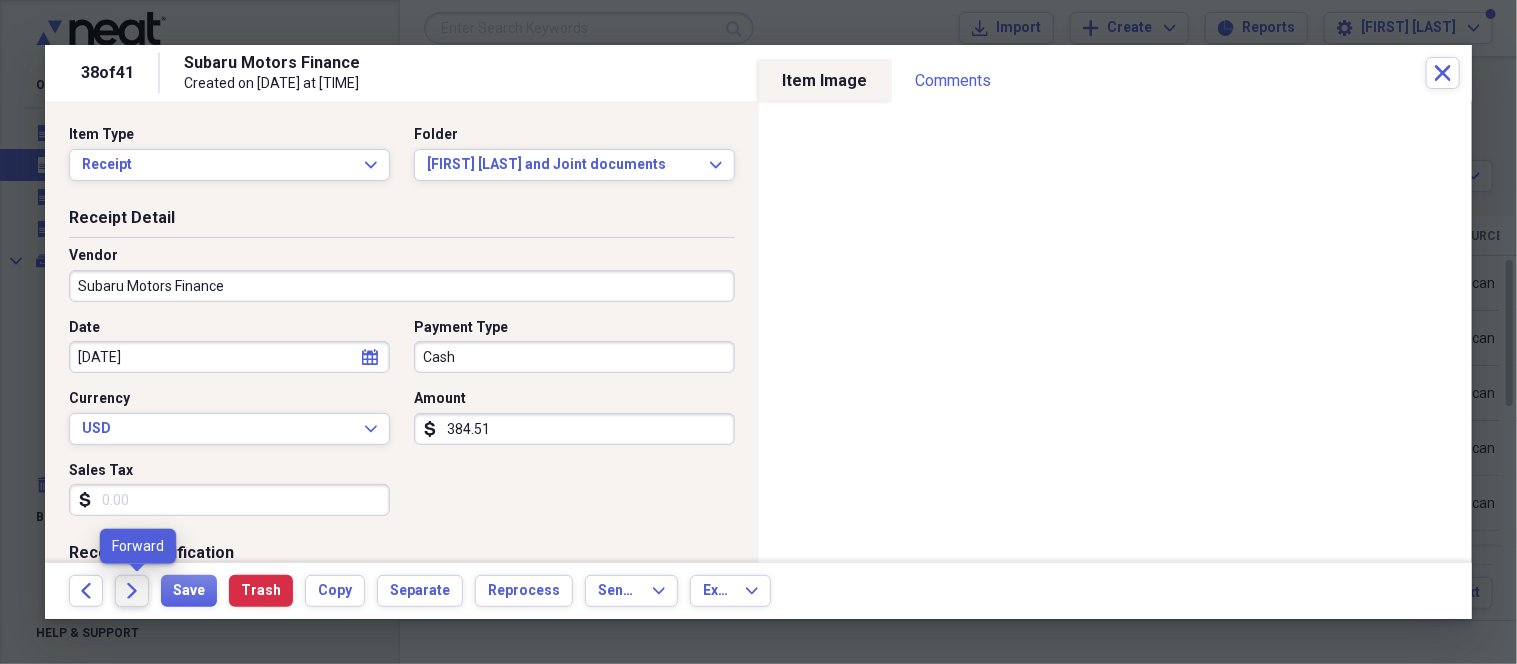 click on "Forward" 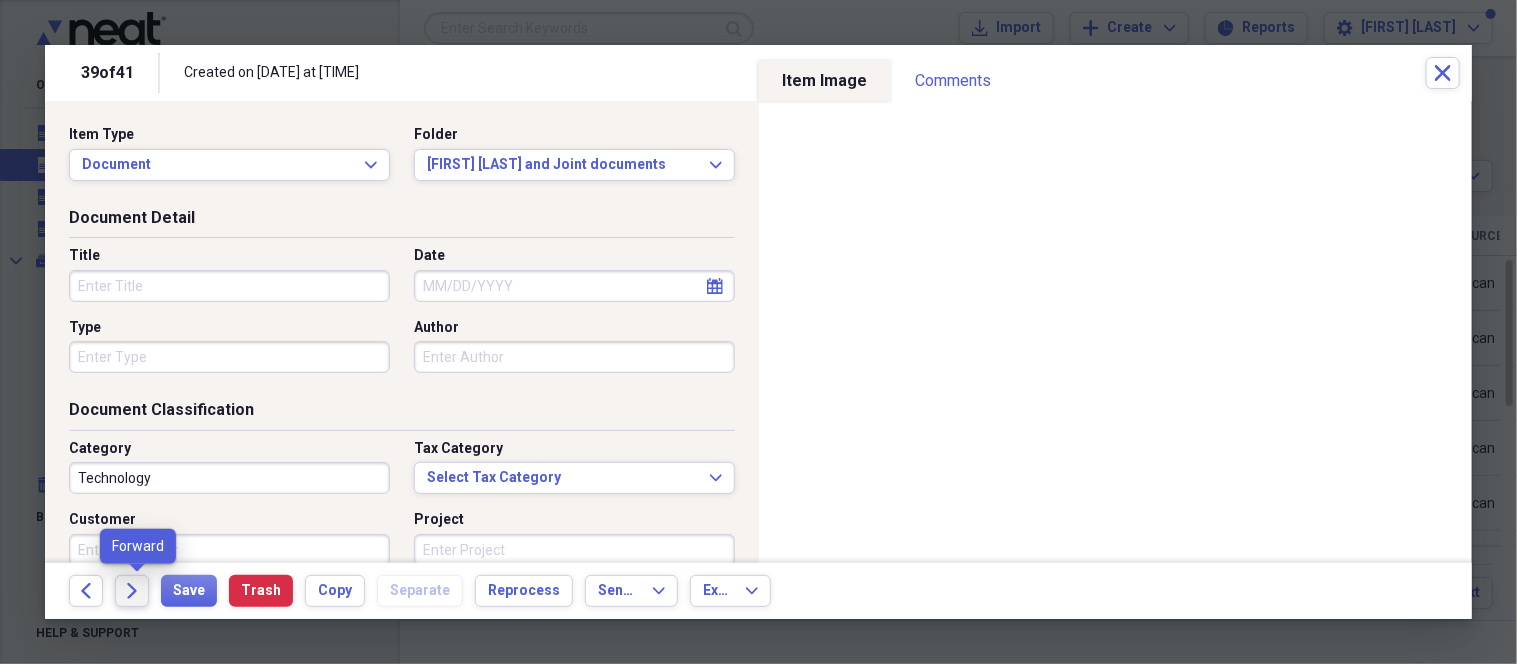 click on "Forward" 